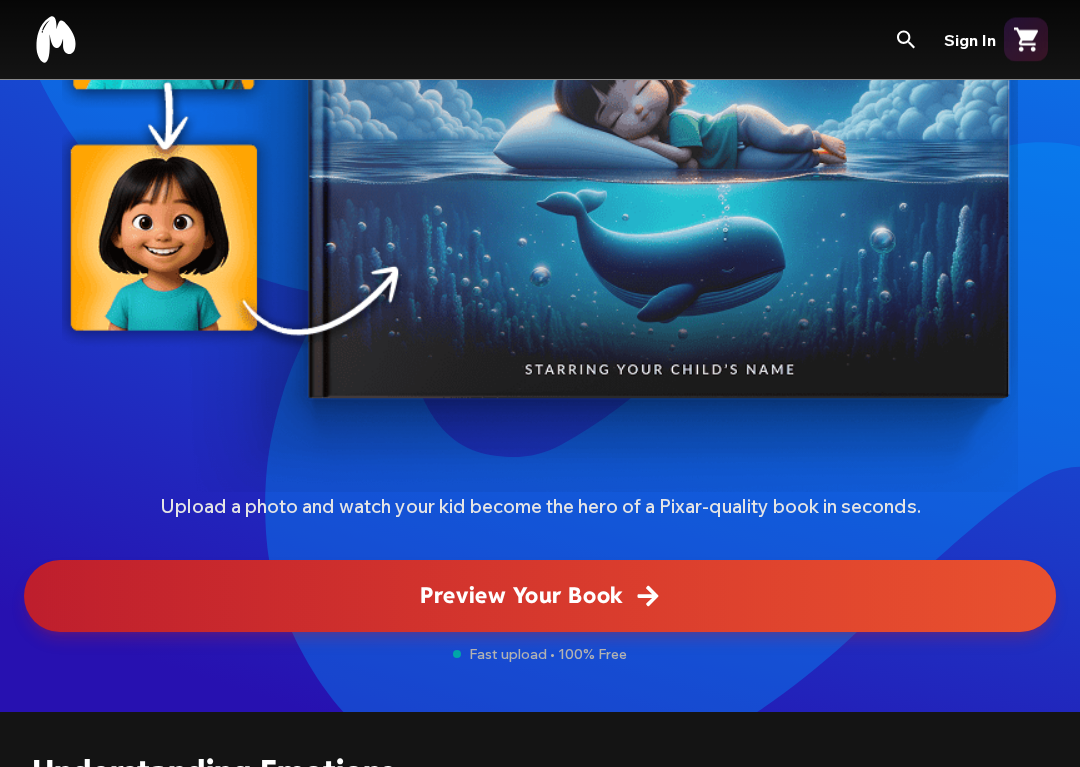 scroll, scrollTop: 519, scrollLeft: 0, axis: vertical 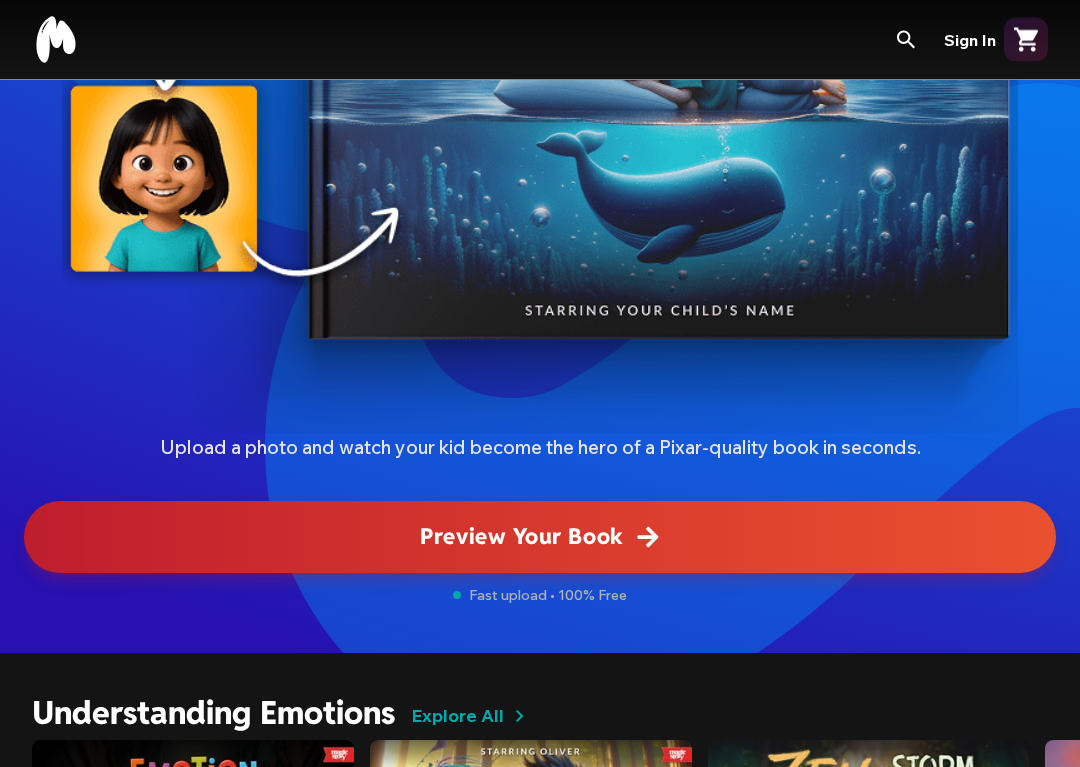 click on "Preview Your Book" at bounding box center (540, 538) 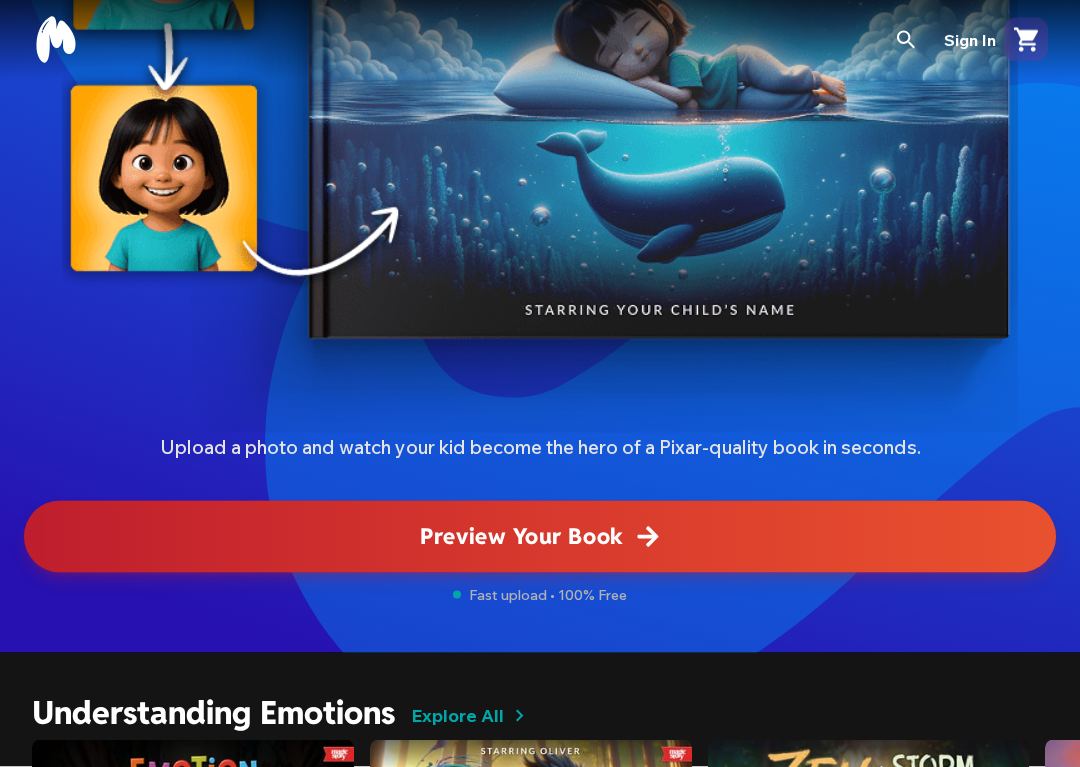 scroll, scrollTop: 0, scrollLeft: 0, axis: both 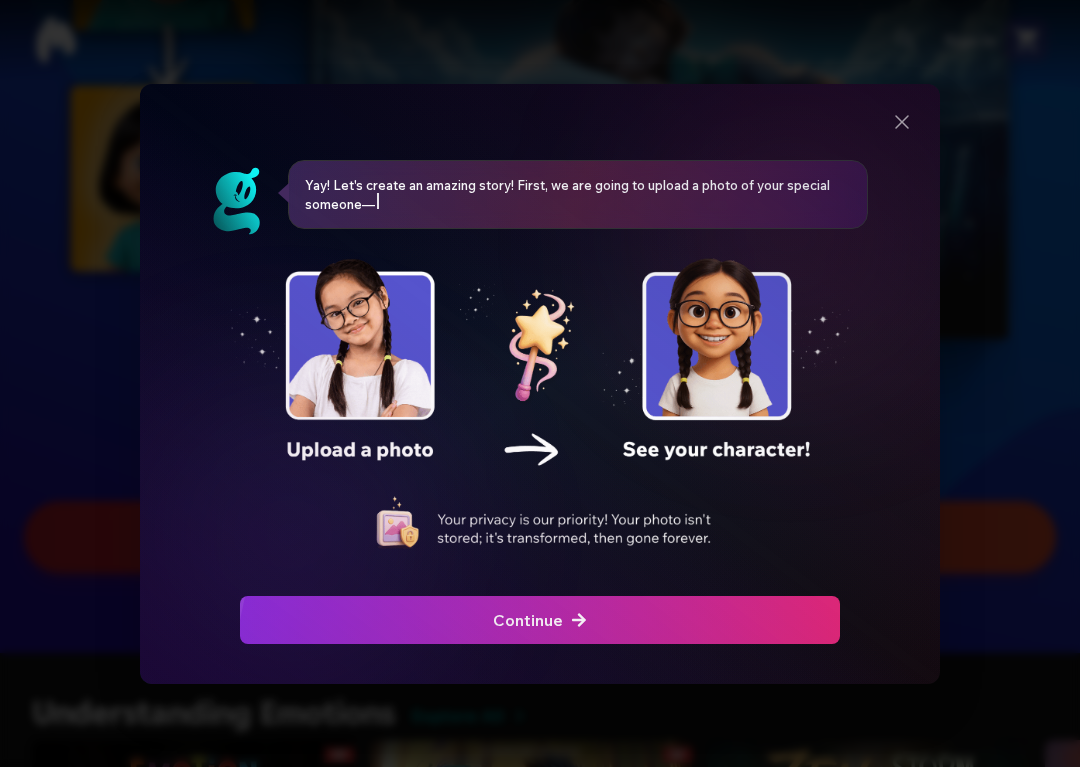 click at bounding box center [539, 406] 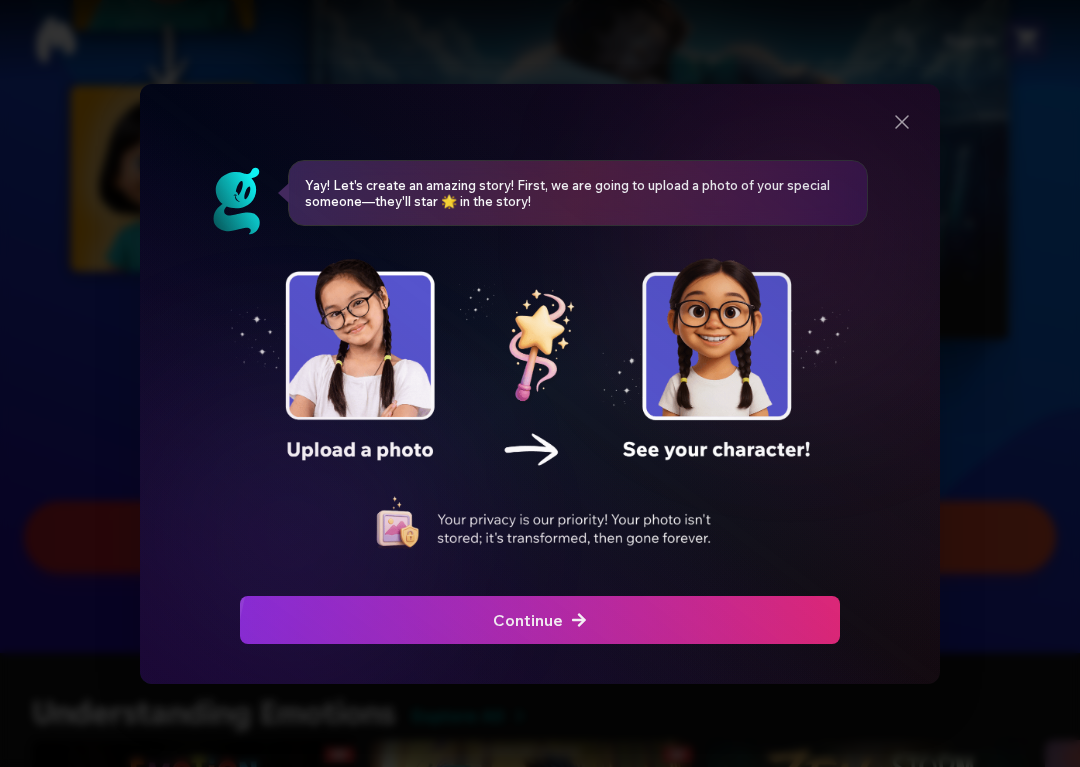 click at bounding box center (540, 620) 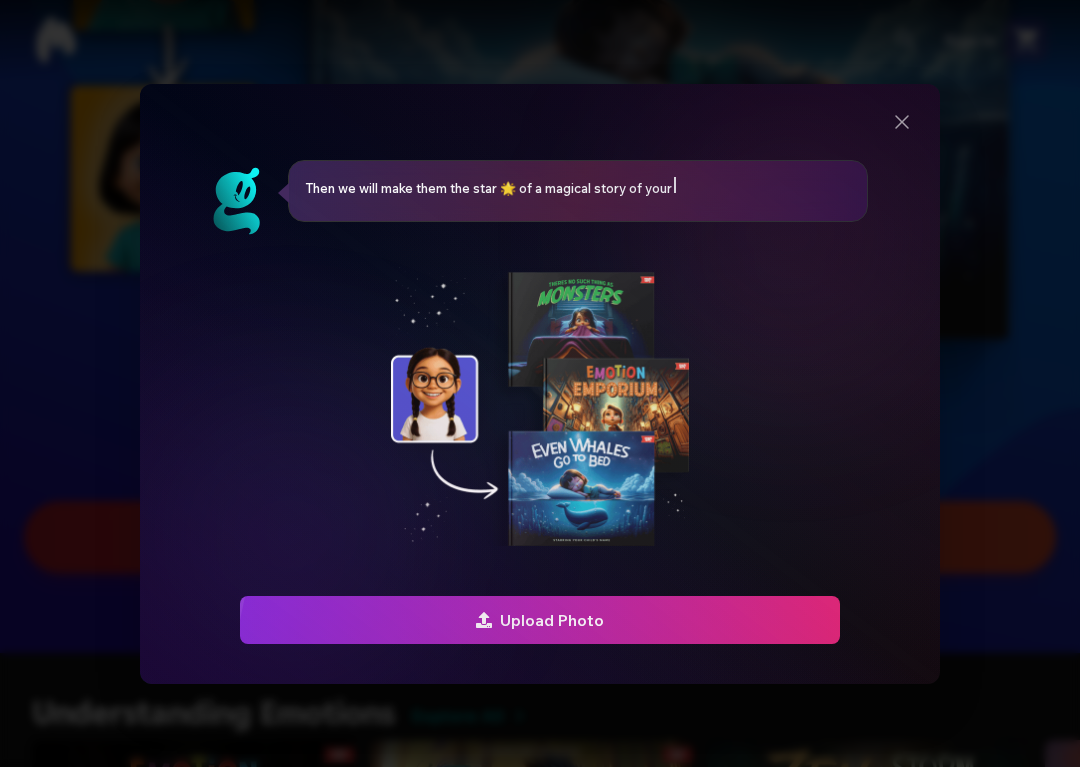 click at bounding box center [540, 620] 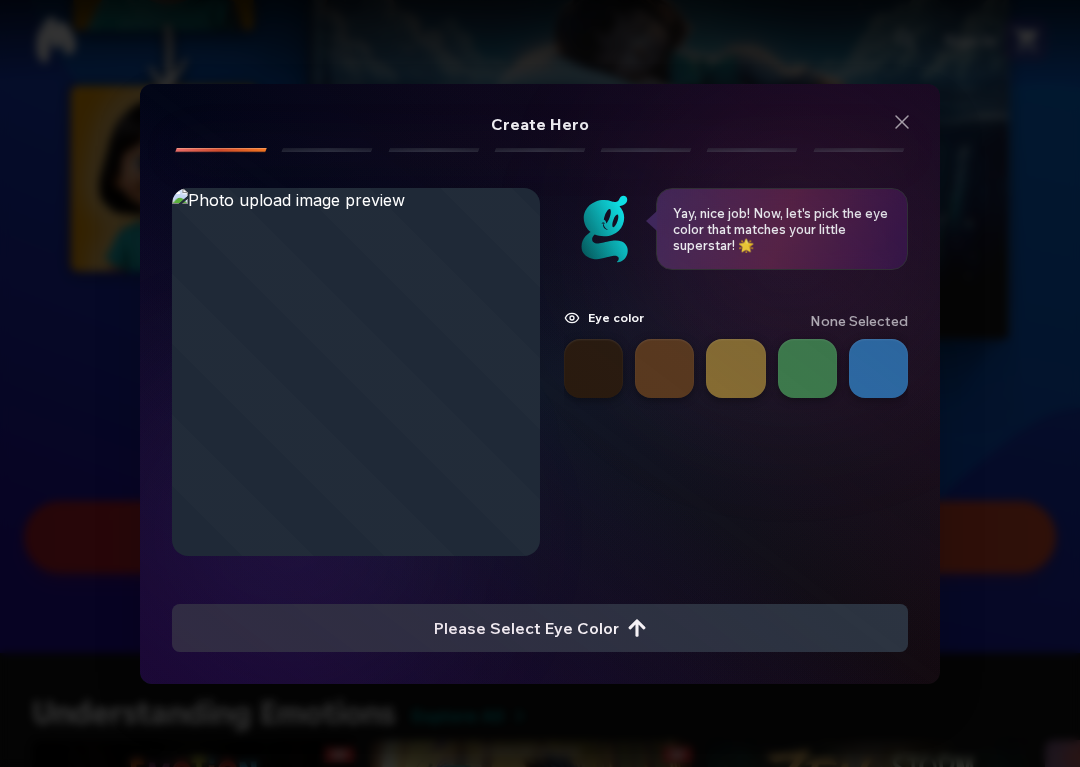 click at bounding box center (807, 368) 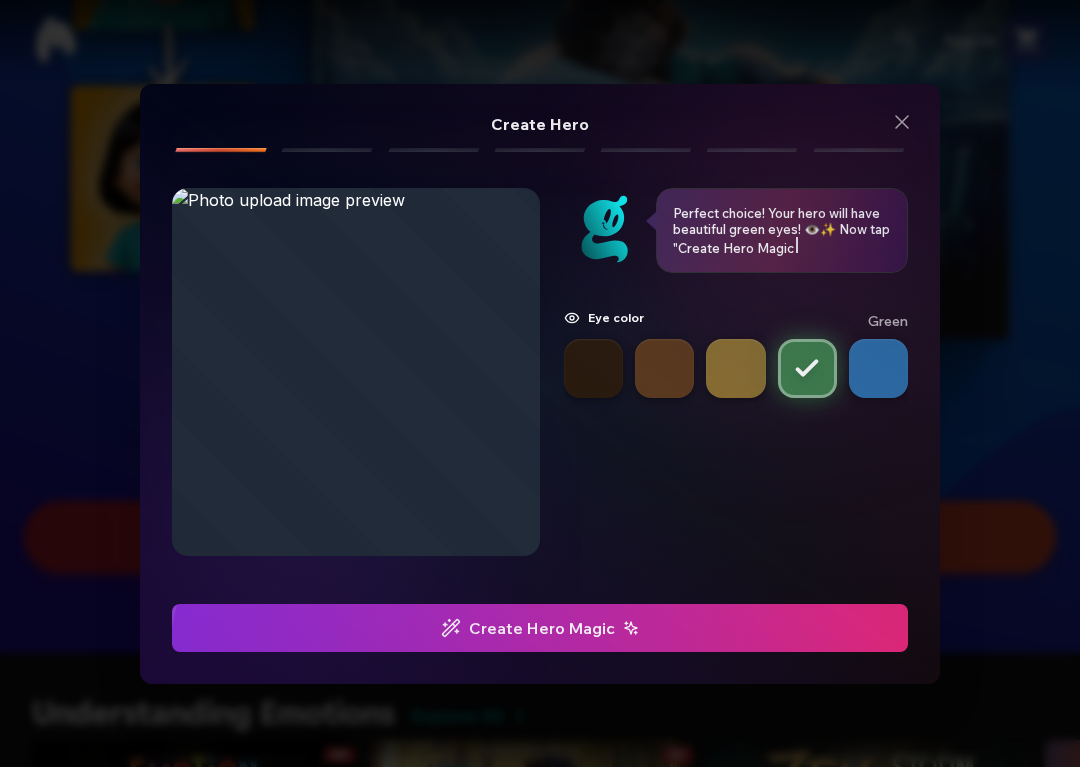 click at bounding box center [540, 628] 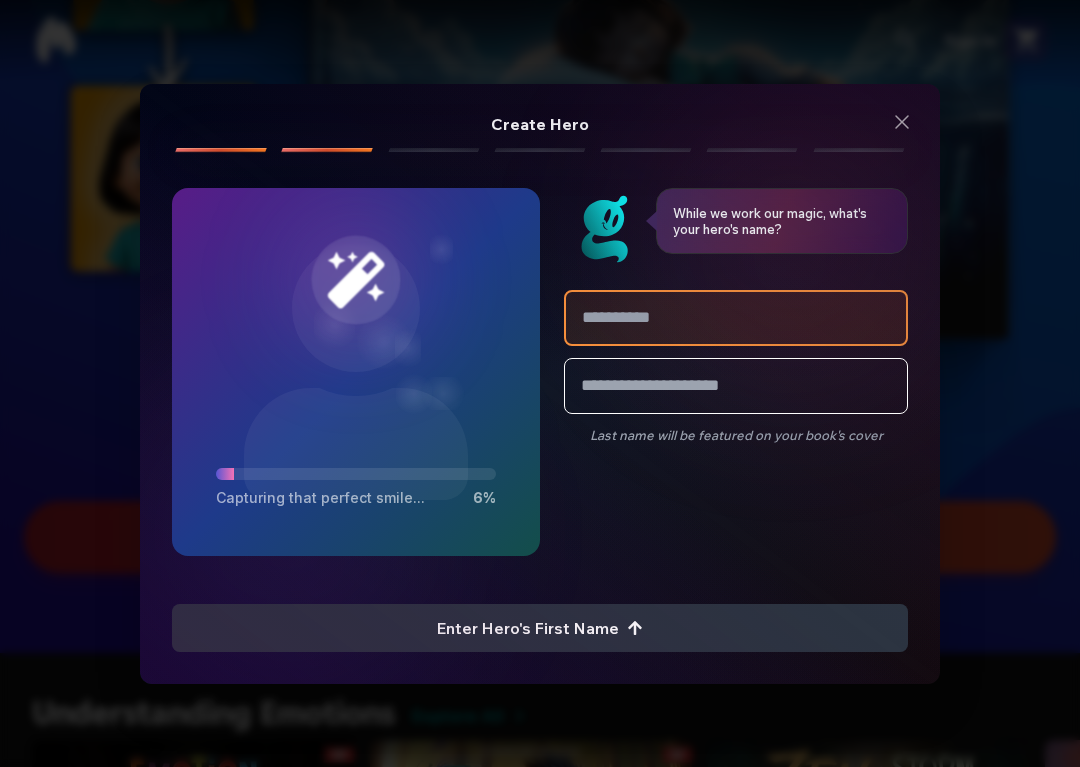 click at bounding box center (736, 318) 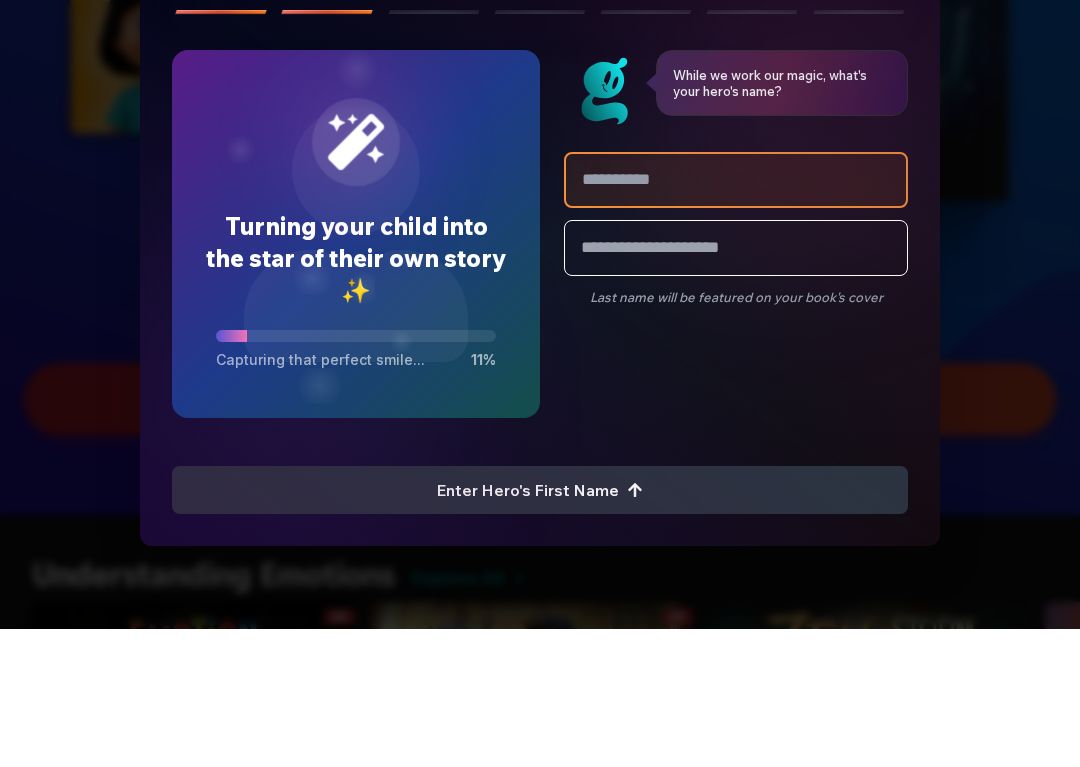 type on "*" 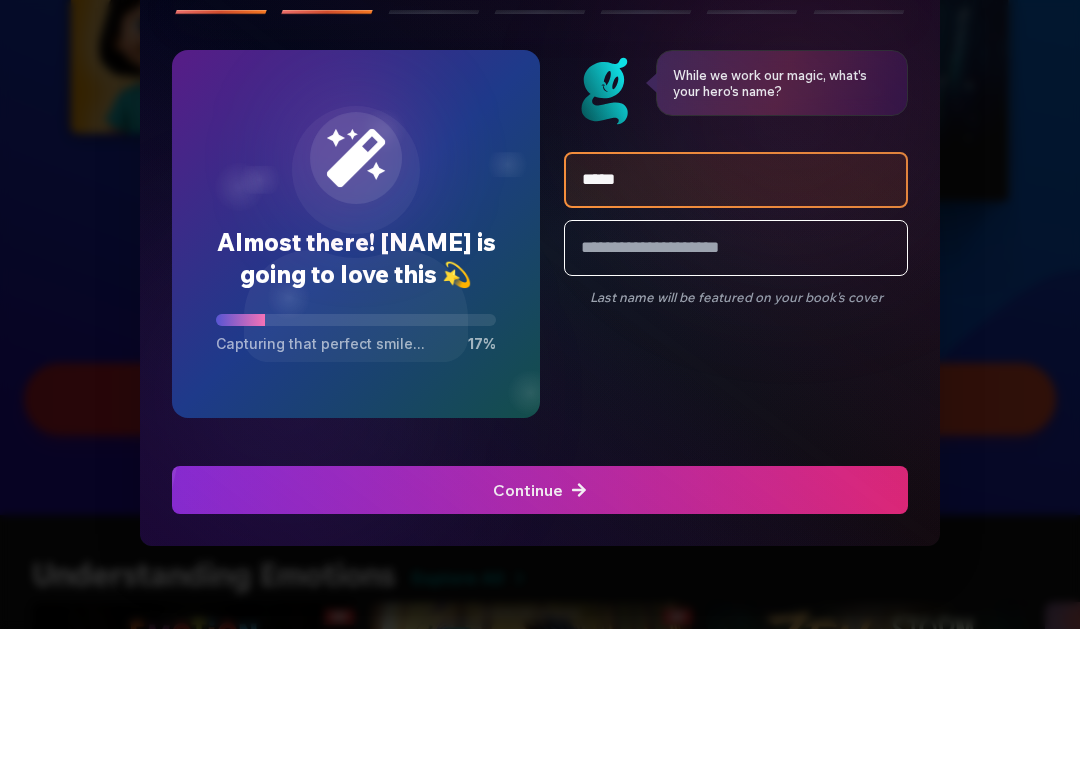type on "******" 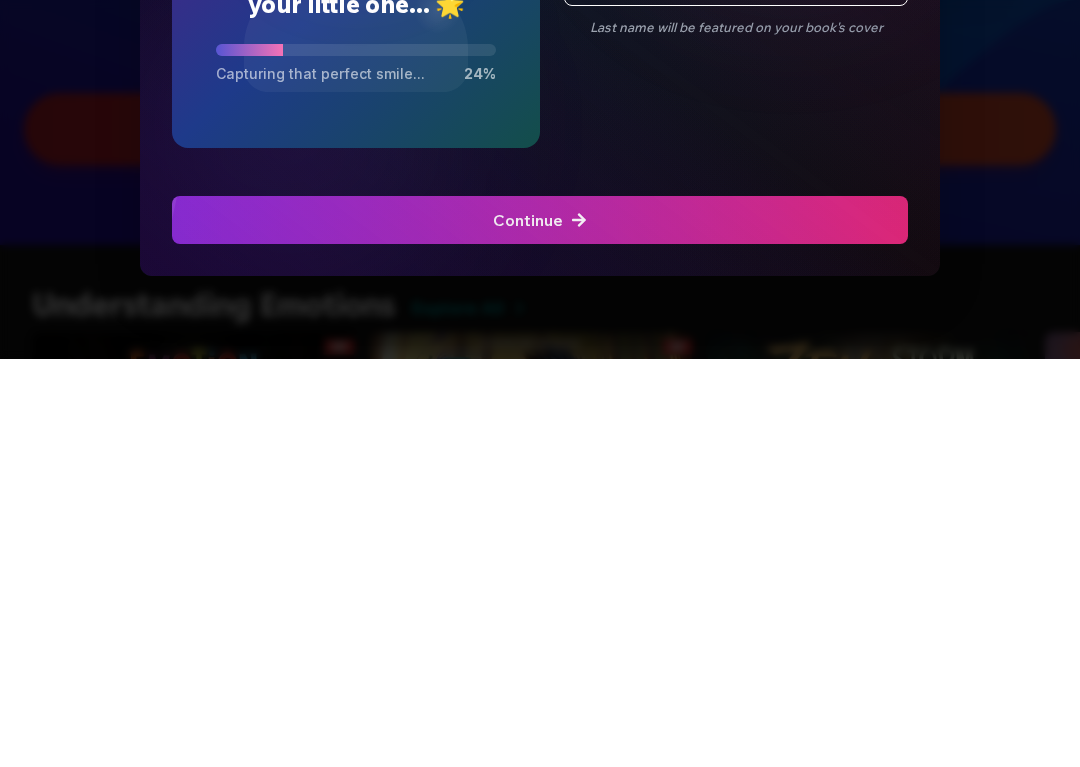 click at bounding box center (540, 628) 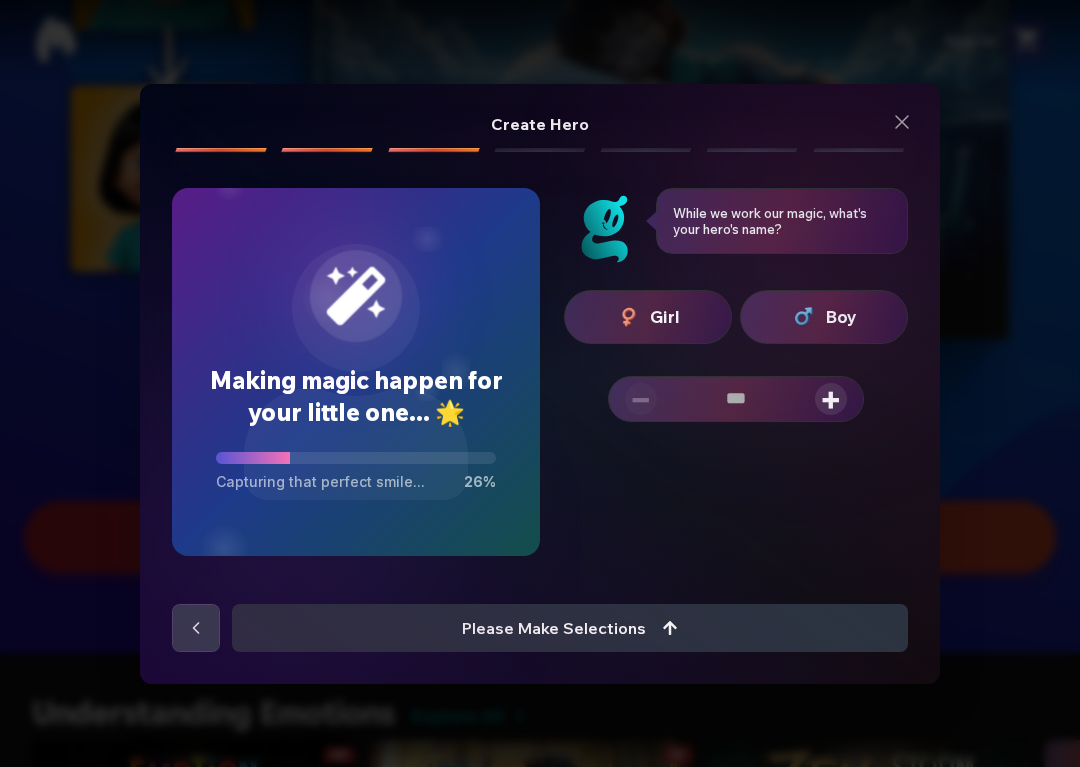 click on "Girl" at bounding box center (665, 317) 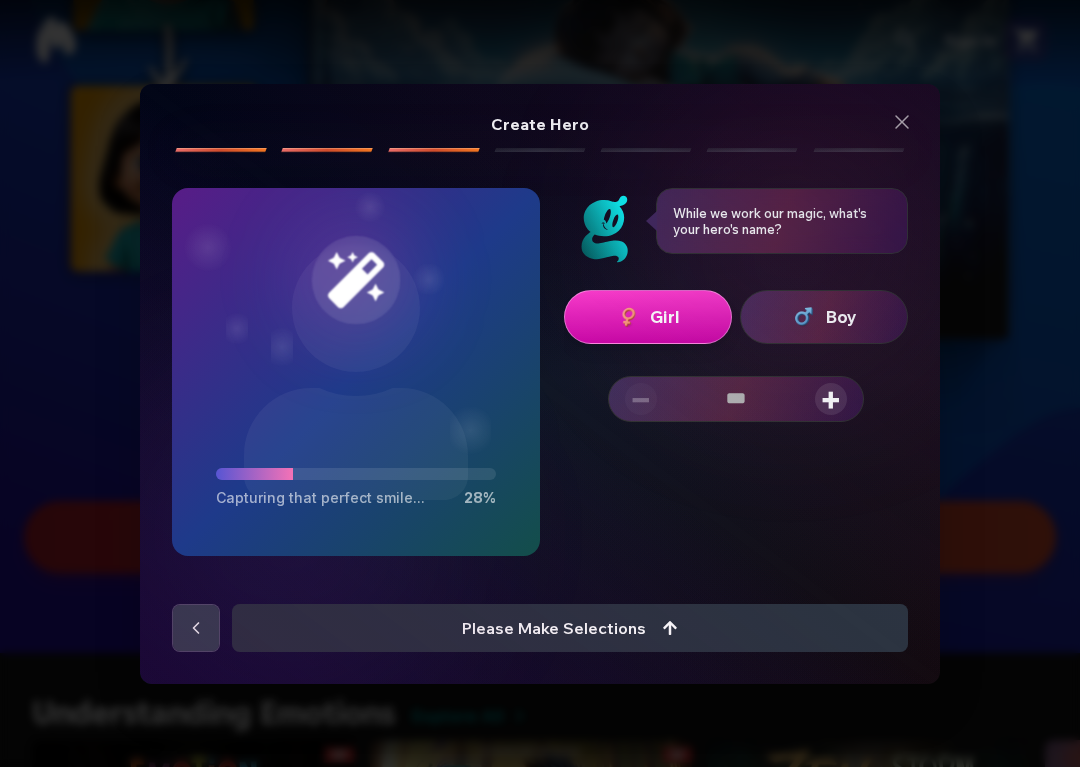 click on "+" at bounding box center [831, 399] 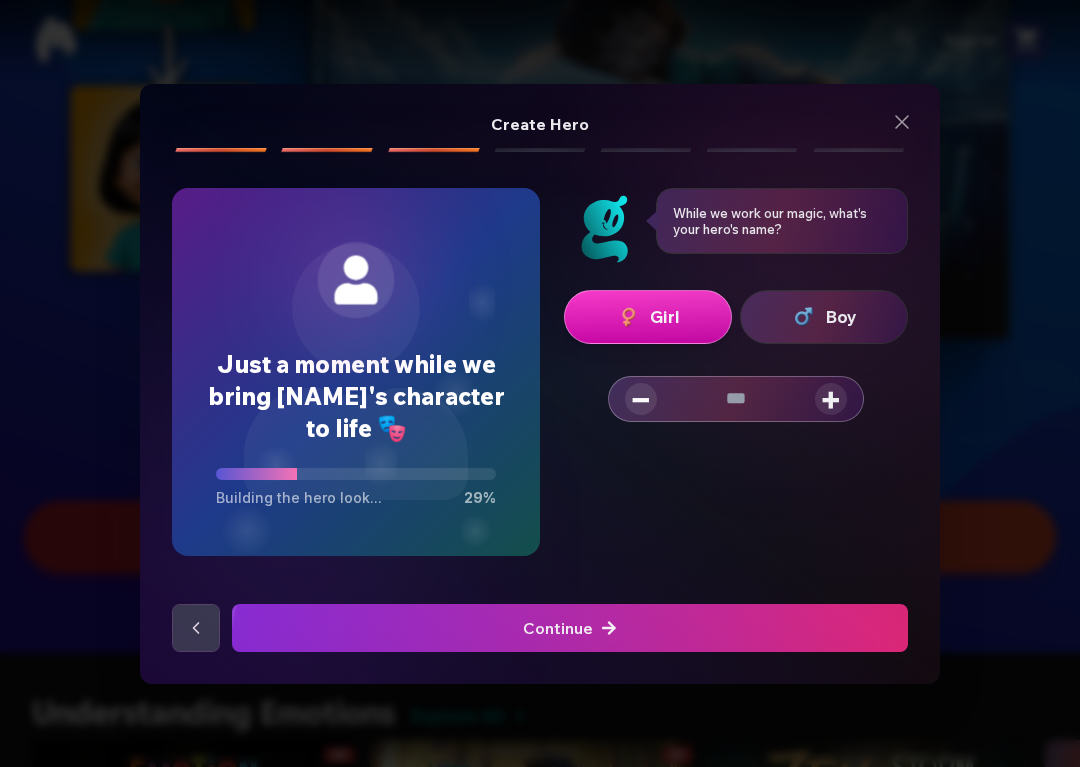 click on "+" at bounding box center [831, 399] 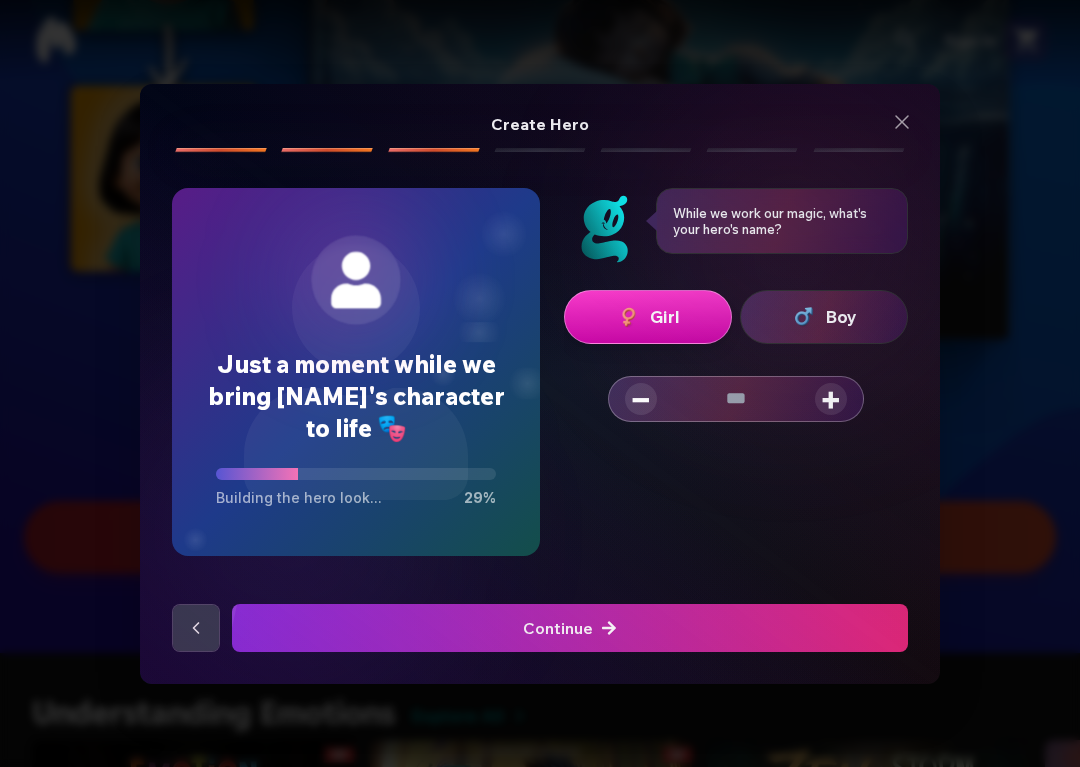 click on "+" at bounding box center (831, 399) 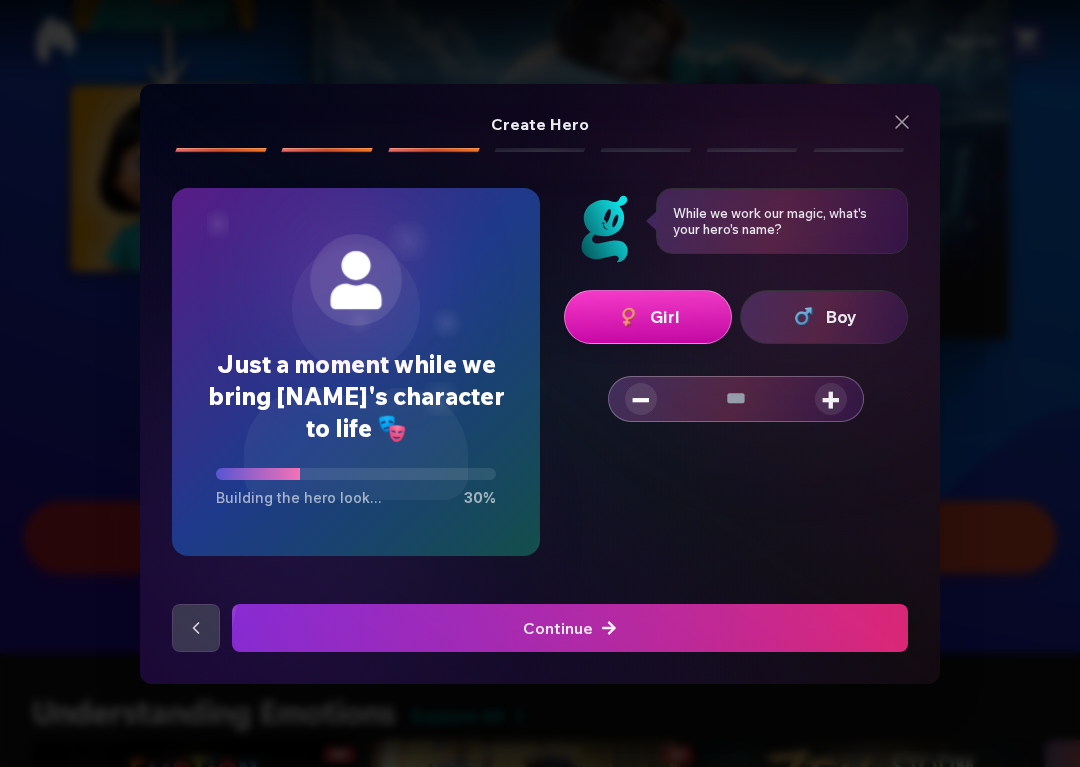 click on "+" at bounding box center (831, 399) 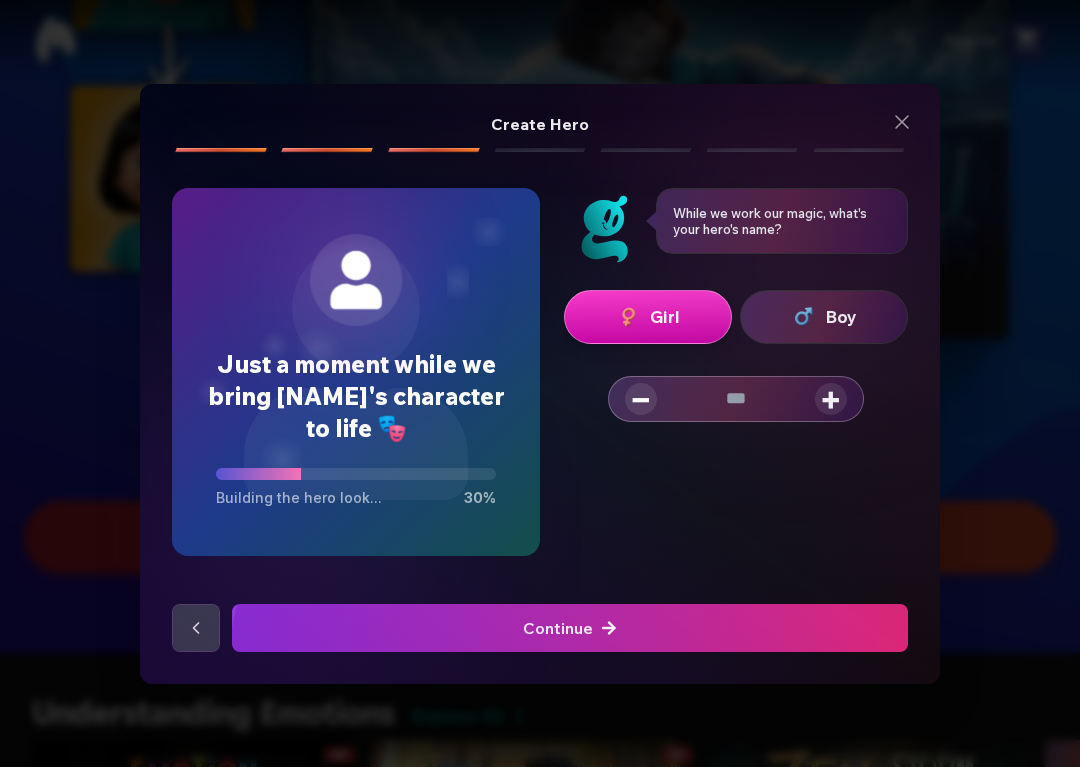click on "+" at bounding box center [831, 399] 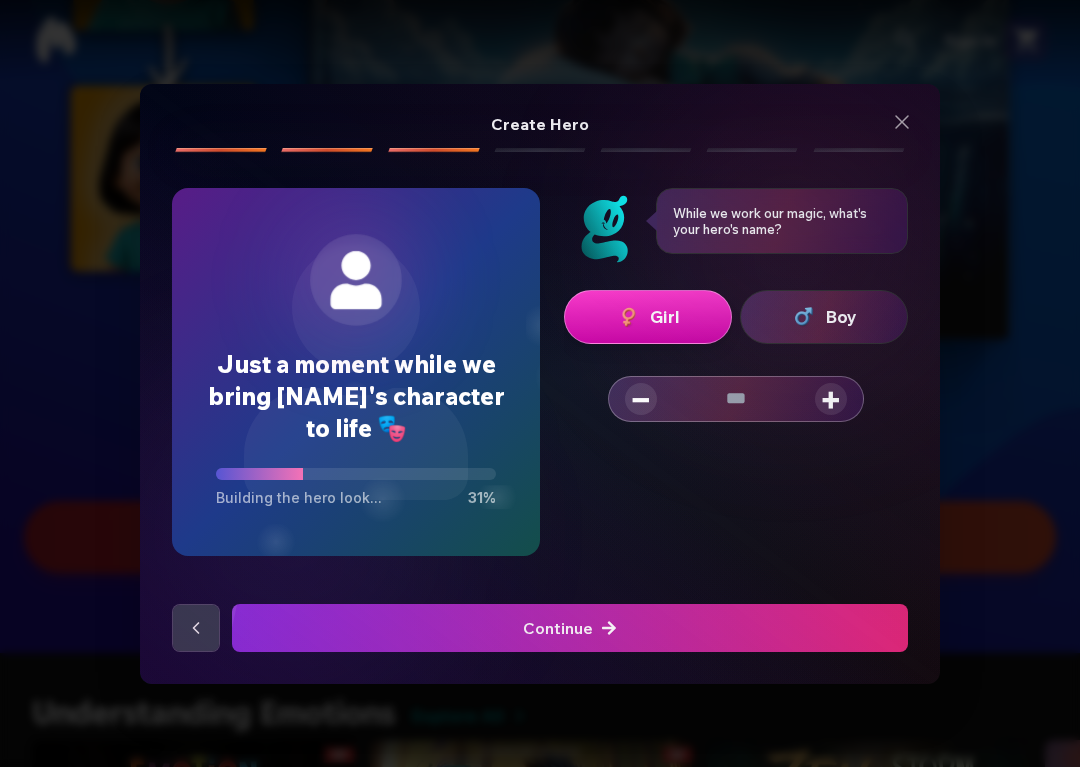click on "+" at bounding box center [831, 399] 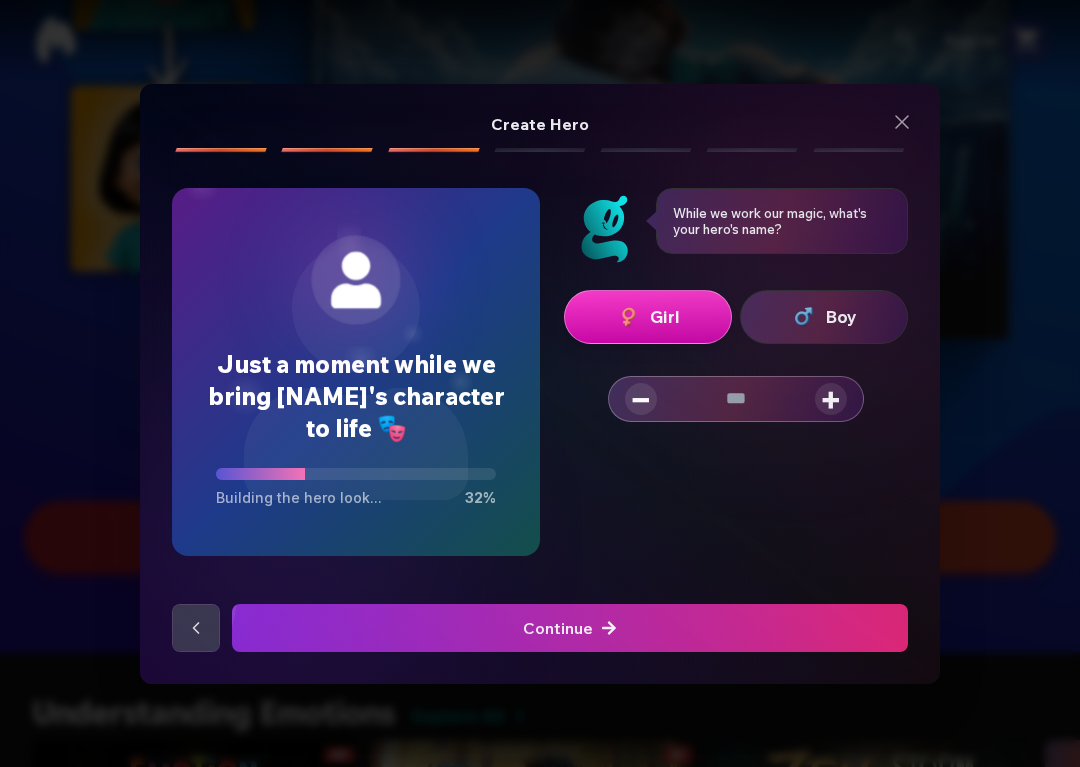 click on "+" at bounding box center (831, 399) 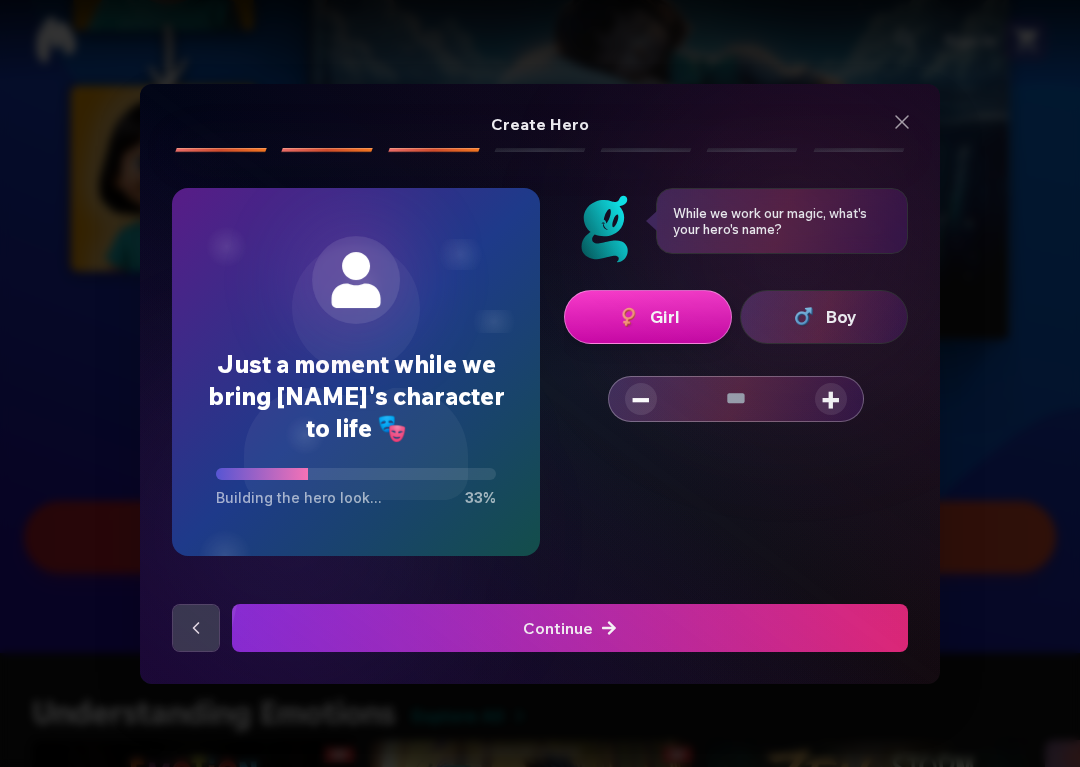 click on "+" at bounding box center [831, 399] 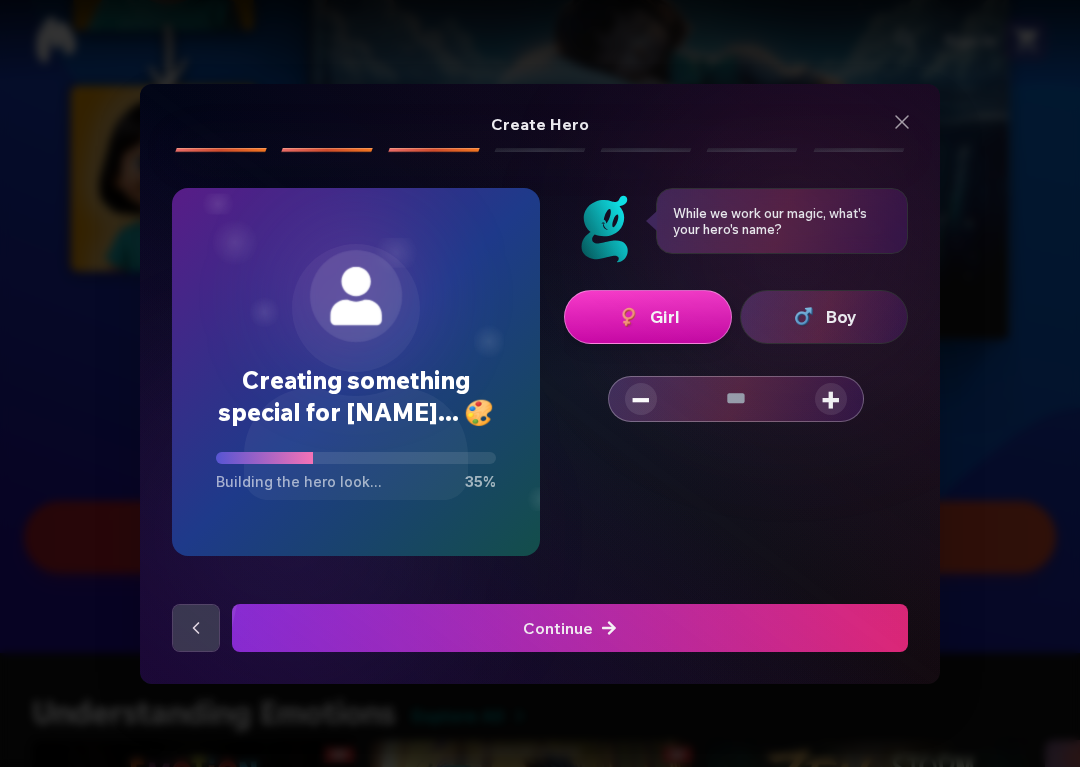 click at bounding box center [-782, 628] 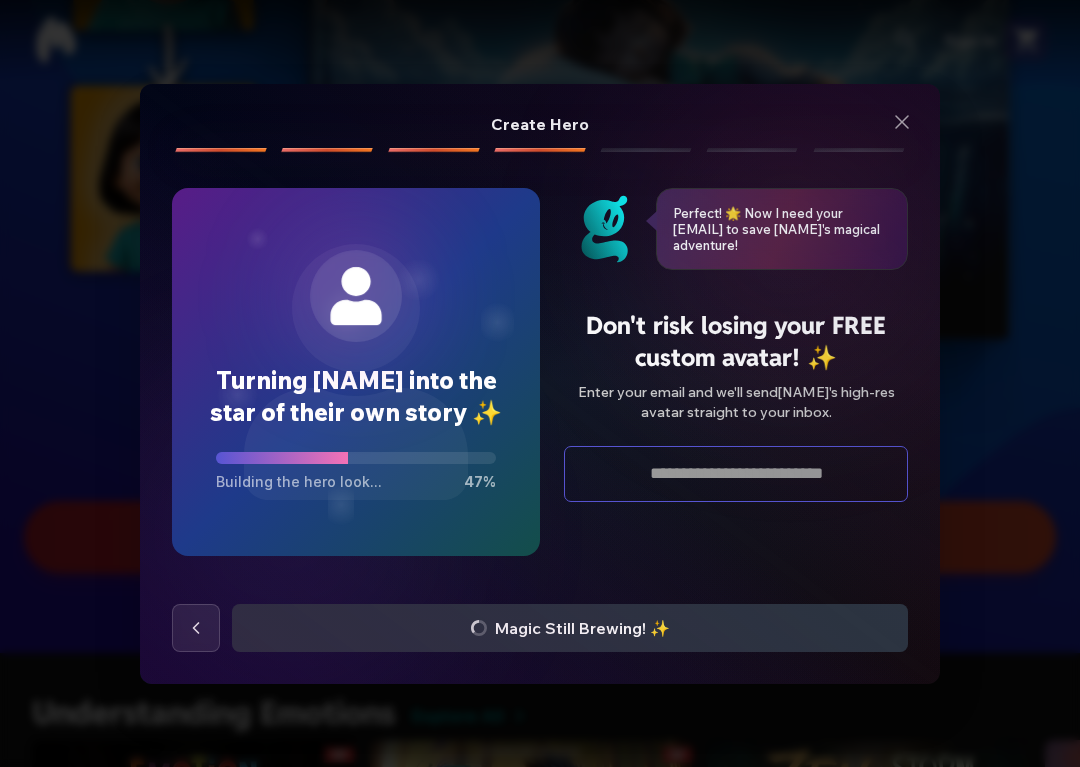 click at bounding box center (736, 474) 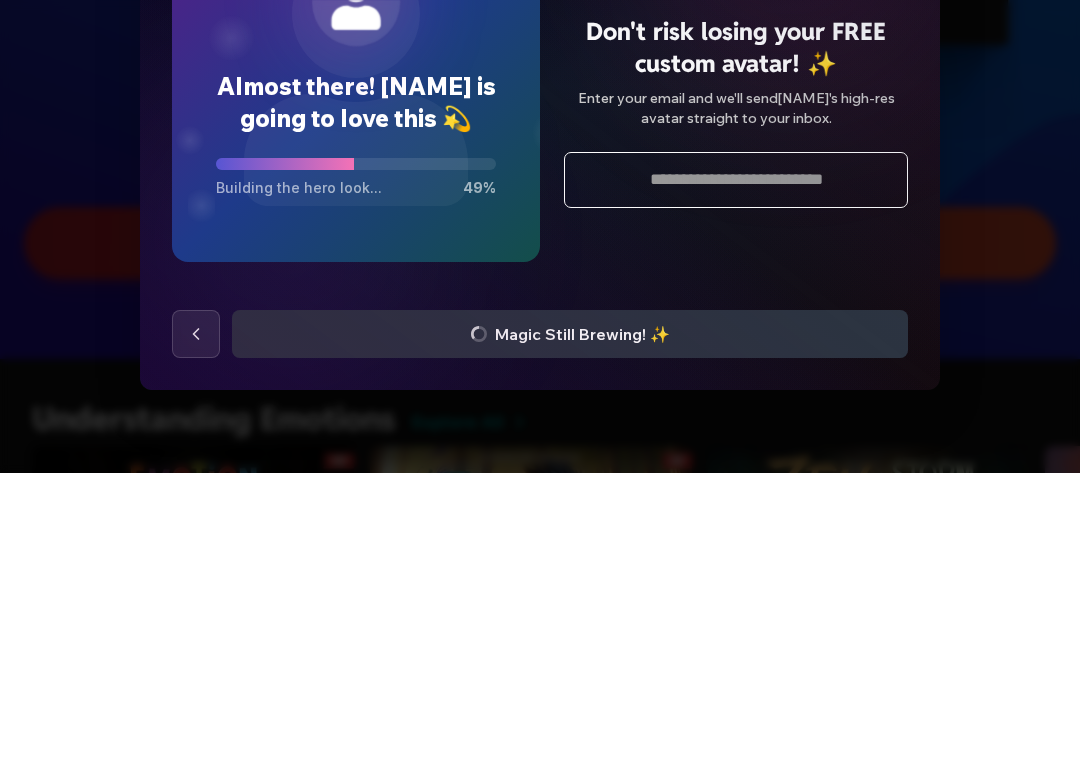 click on "Create Hero Create Hero Perfect! 🌟 Now I need your [EMAIL] to save [NAME]'s magical adventure! Perfect! 🌟 Now I need your [EMAIL] to save [NAME]'s magical adventure! Almost there! [NAME] is going to love this 💫 Building the hero look... 49 % Perfect! 🌟 Now I need your [EMAIL] to save [NAME]'s magical adventure! Perfect! 🌟 Now I need your [EMAIL] to save [NAME]'s magical adventure! Don't risk losing your FREE custom avatar! ✨ Enter your [EMAIL] and we'll send [NAME]'s high-res avatar straight to your inbox. Magic Still Brewing! ✨ Magic Still Brewing! ✨" at bounding box center [540, 383] 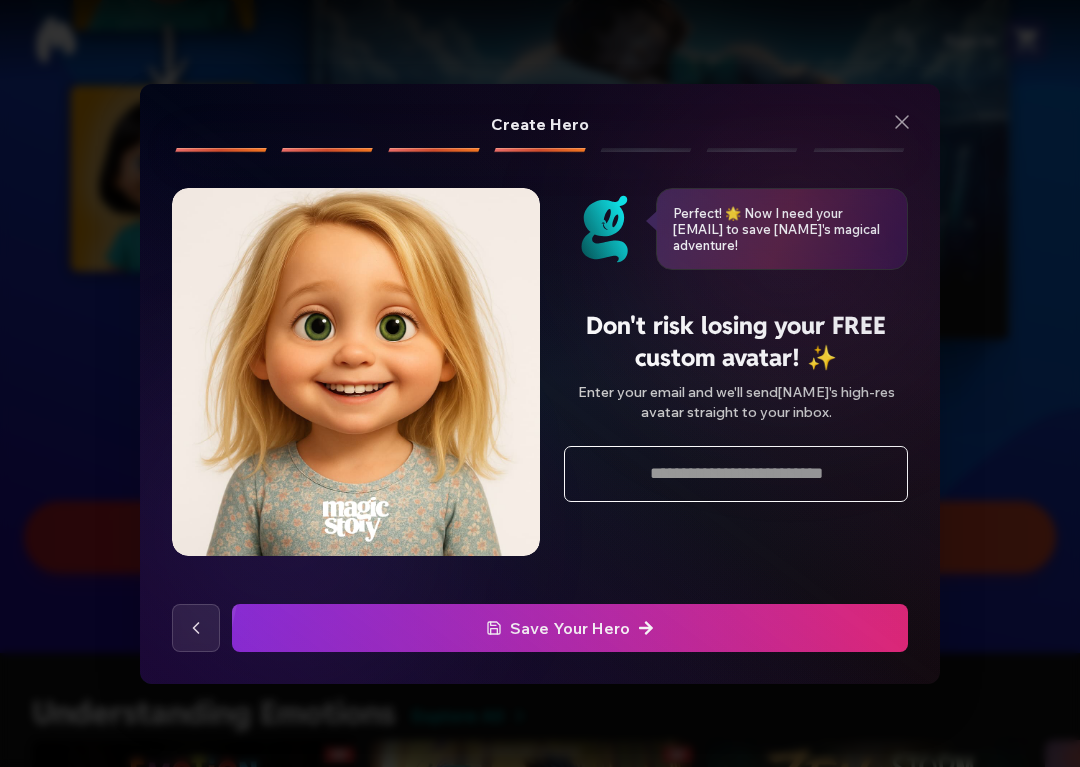 click at bounding box center (-782, 628) 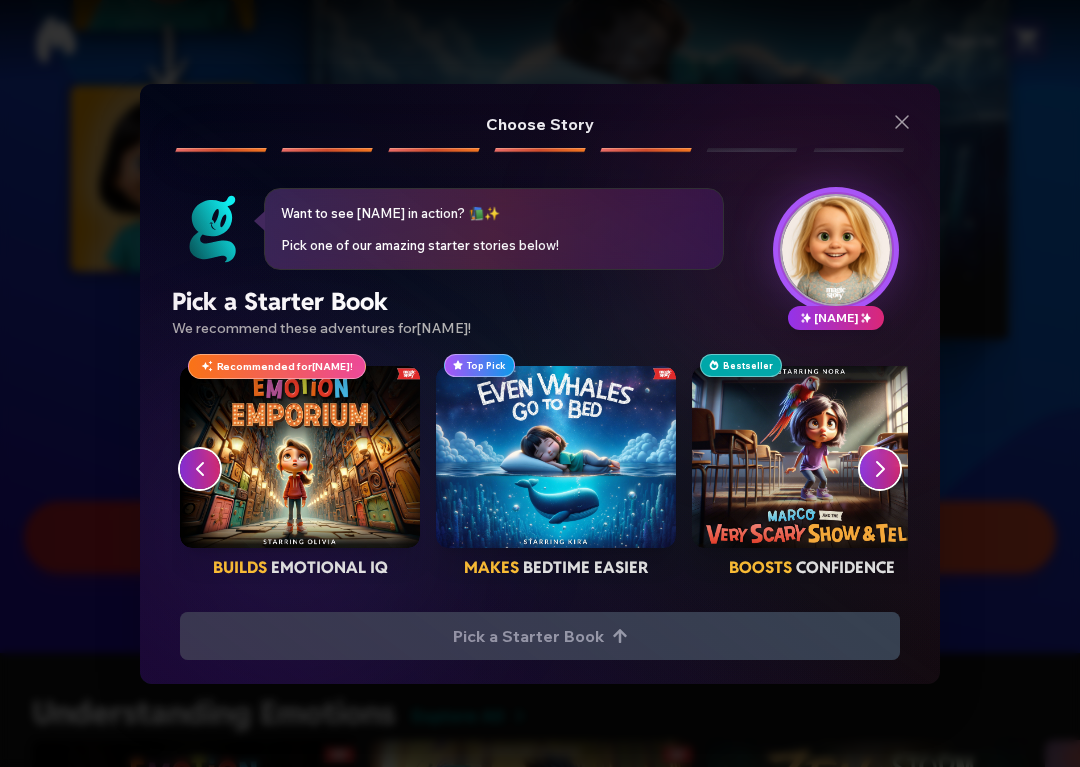 click at bounding box center (880, 469) 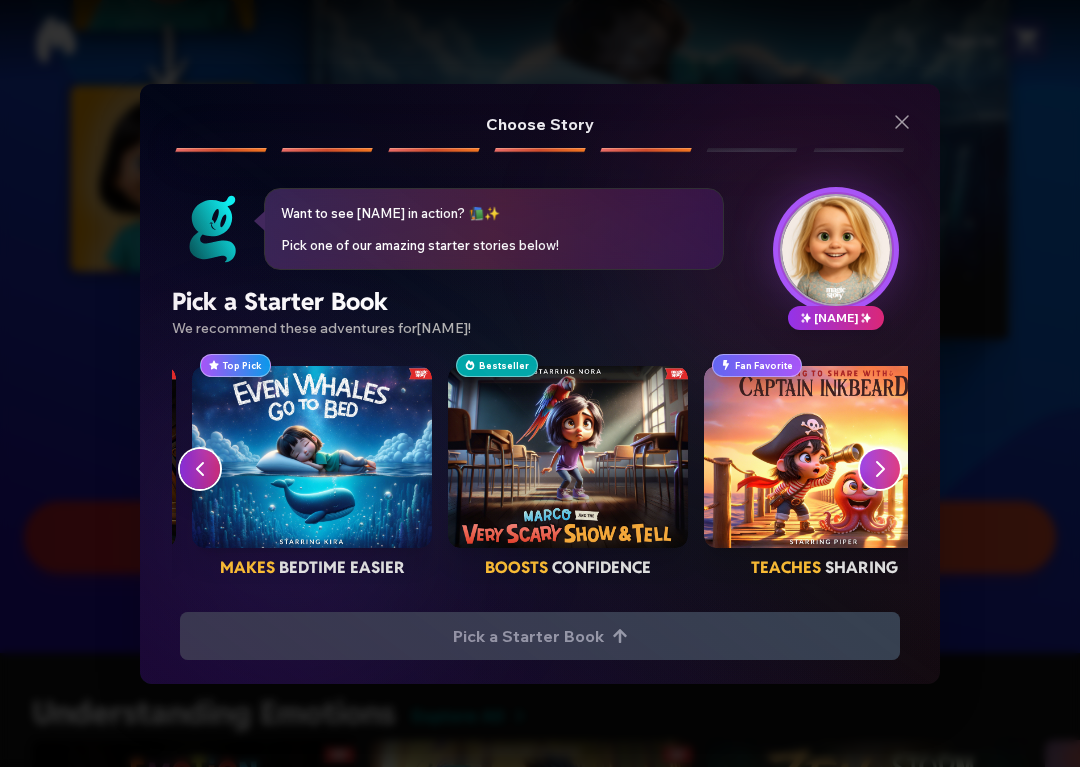 scroll, scrollTop: 0, scrollLeft: 256, axis: horizontal 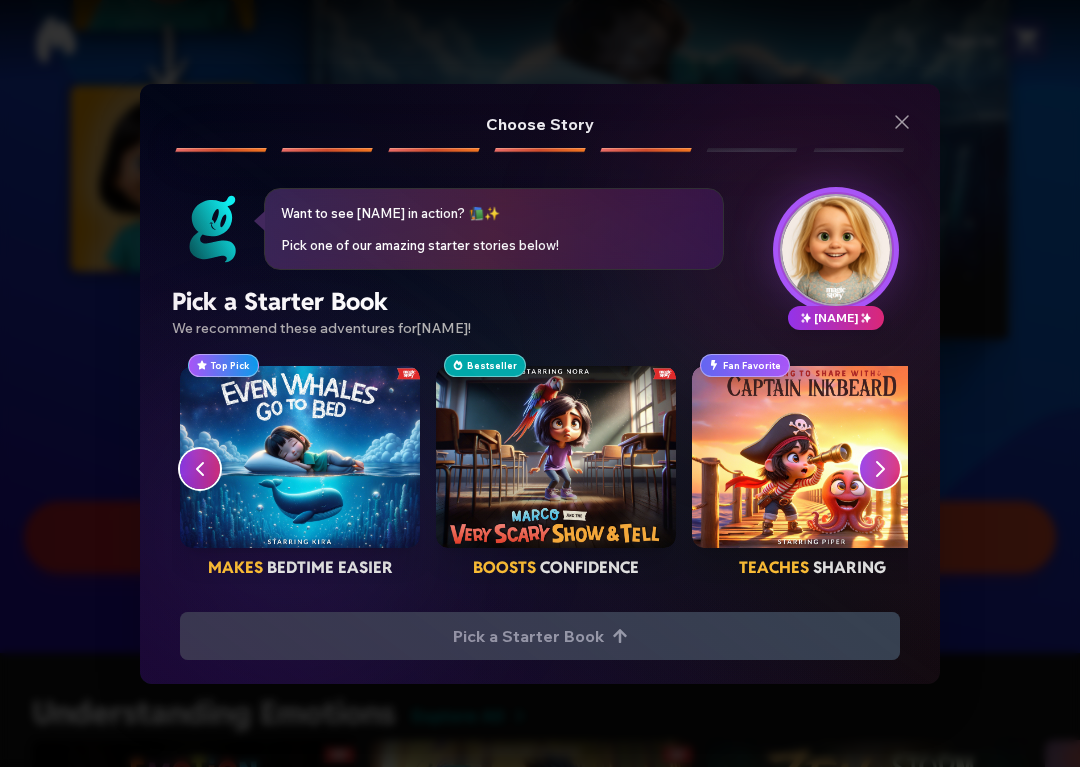 click at bounding box center (556, 457) 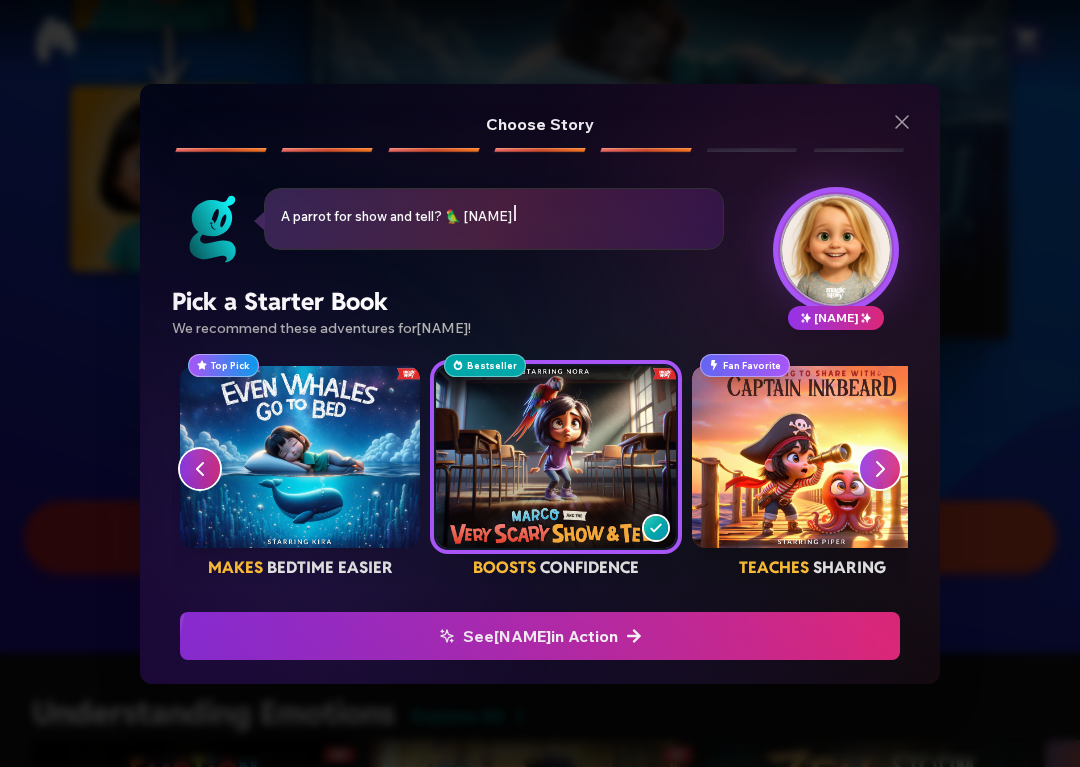 click at bounding box center [-884, 636] 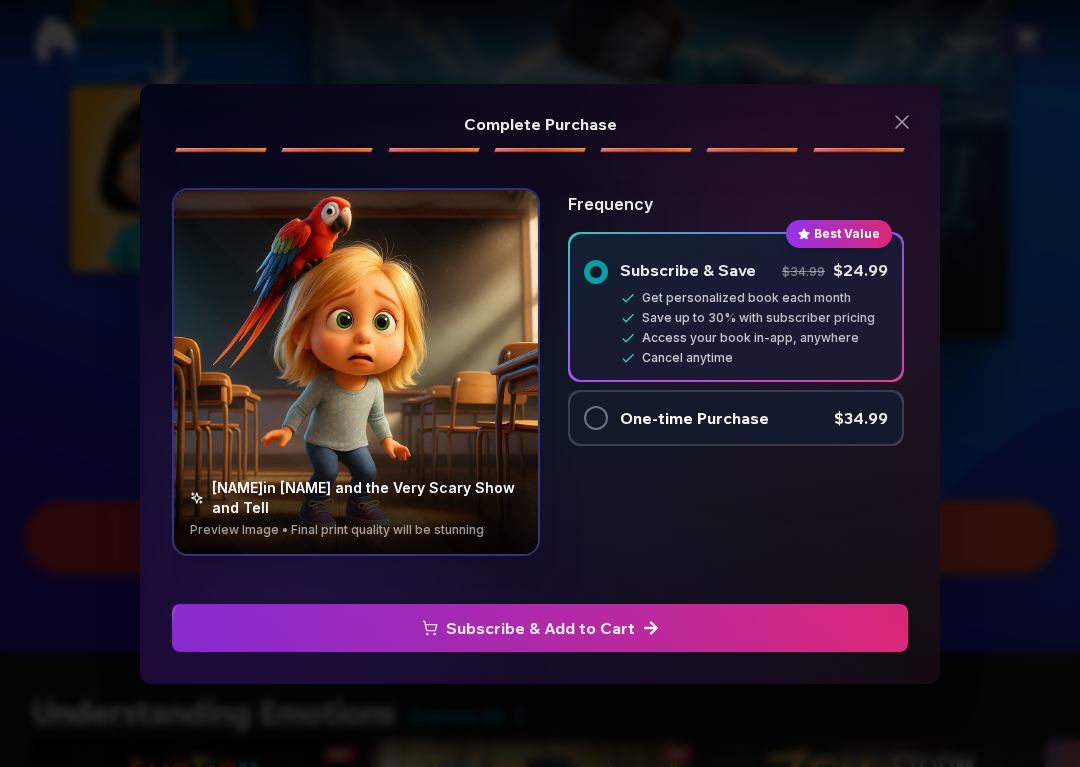 click on "Subscribe & Add to Cart" at bounding box center [540, 628] 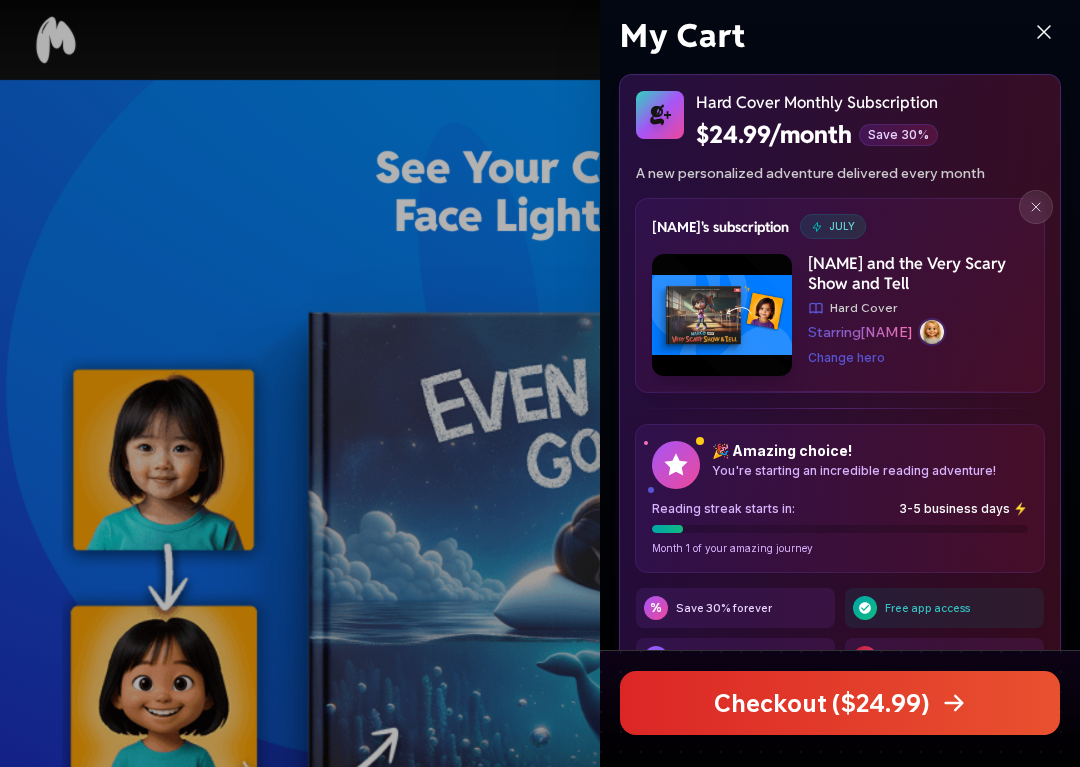 scroll, scrollTop: 520, scrollLeft: 0, axis: vertical 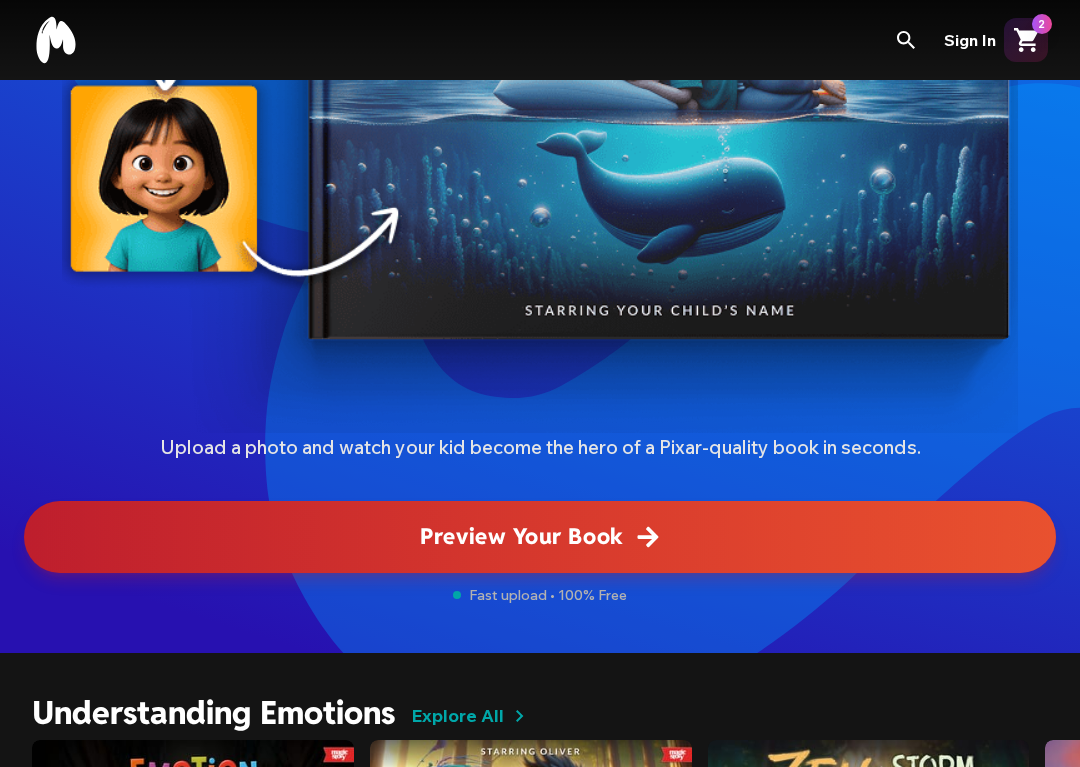 click on "Preview Your Book" at bounding box center (539, 536) 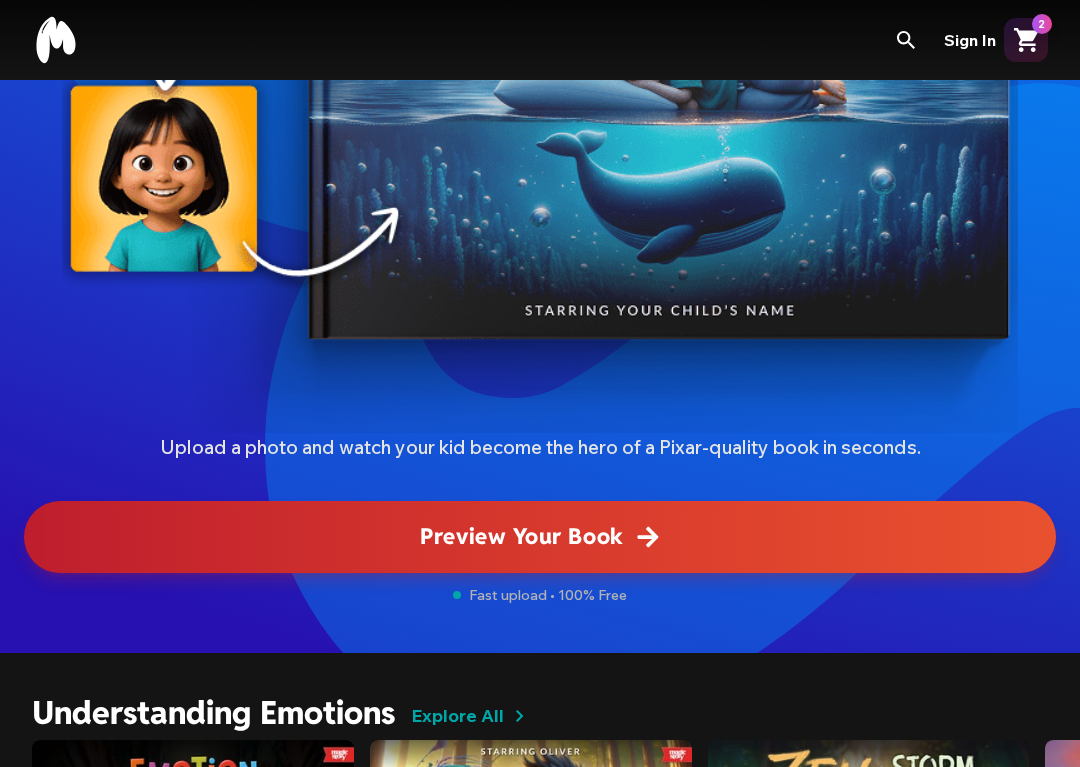 scroll, scrollTop: 0, scrollLeft: 0, axis: both 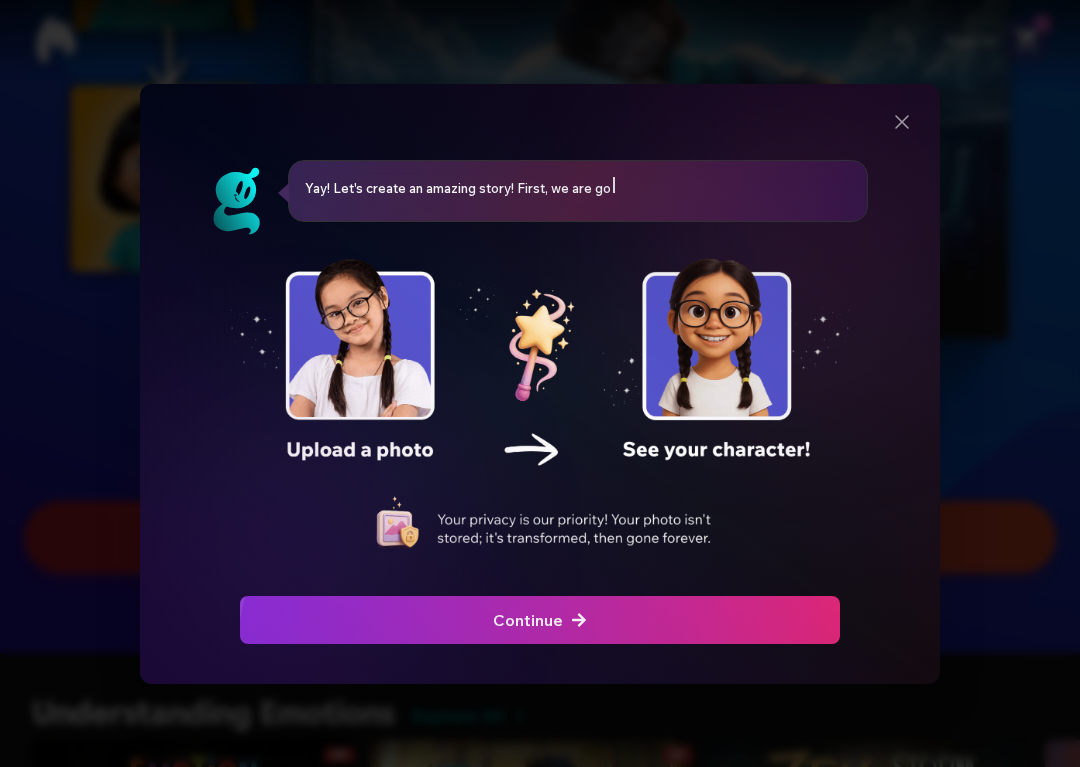 click at bounding box center (540, 620) 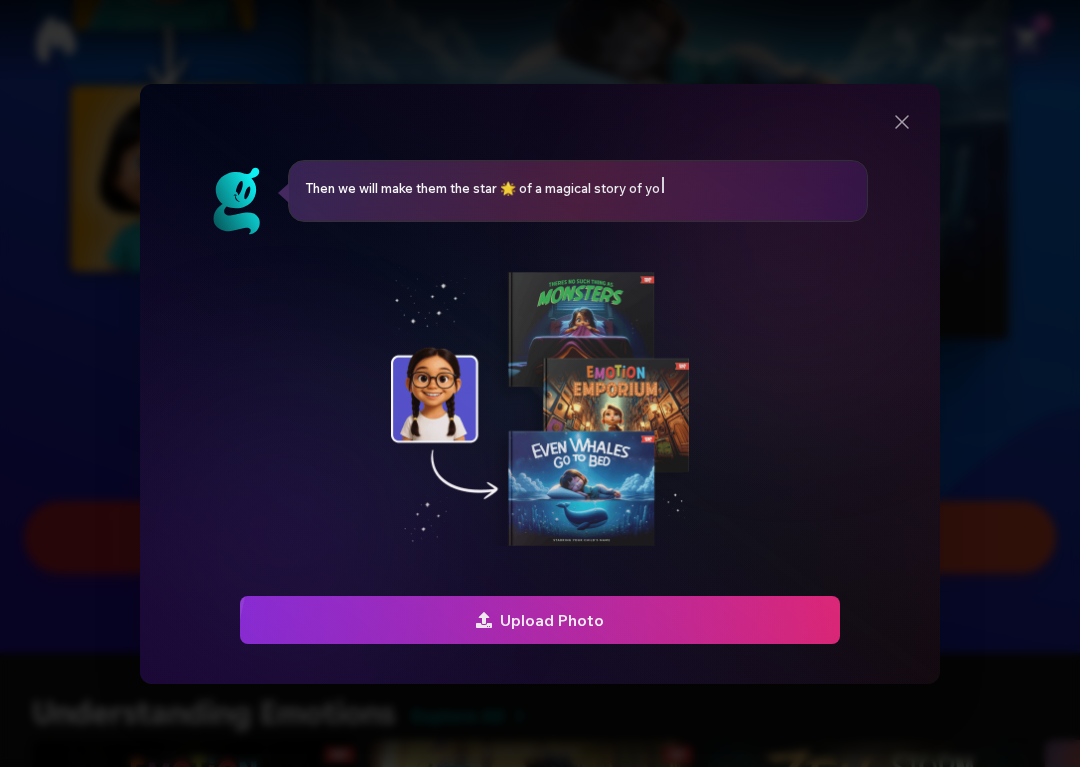 click at bounding box center [540, 620] 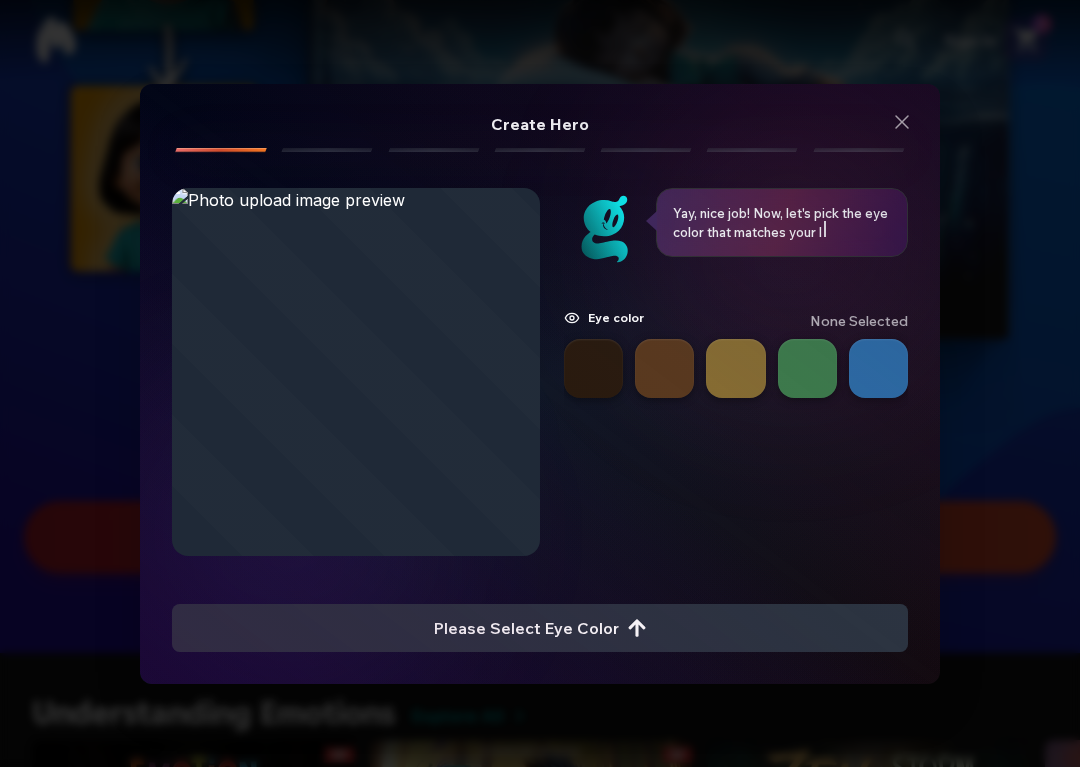 click at bounding box center (807, 368) 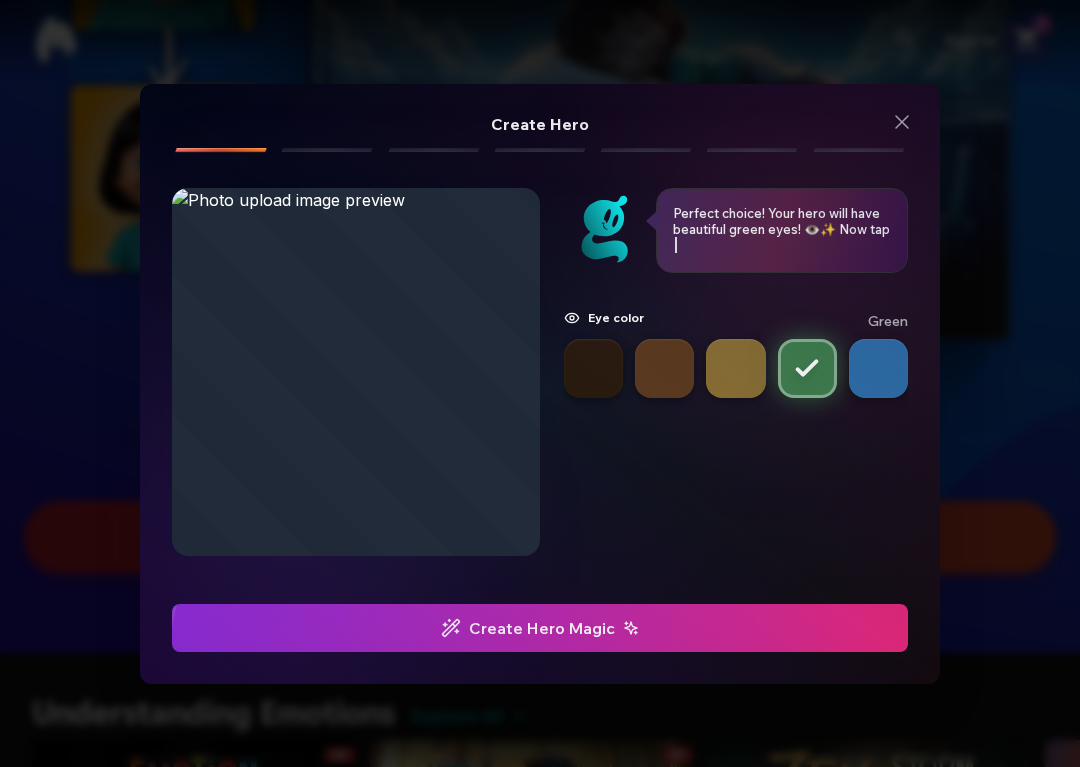 click at bounding box center (878, 368) 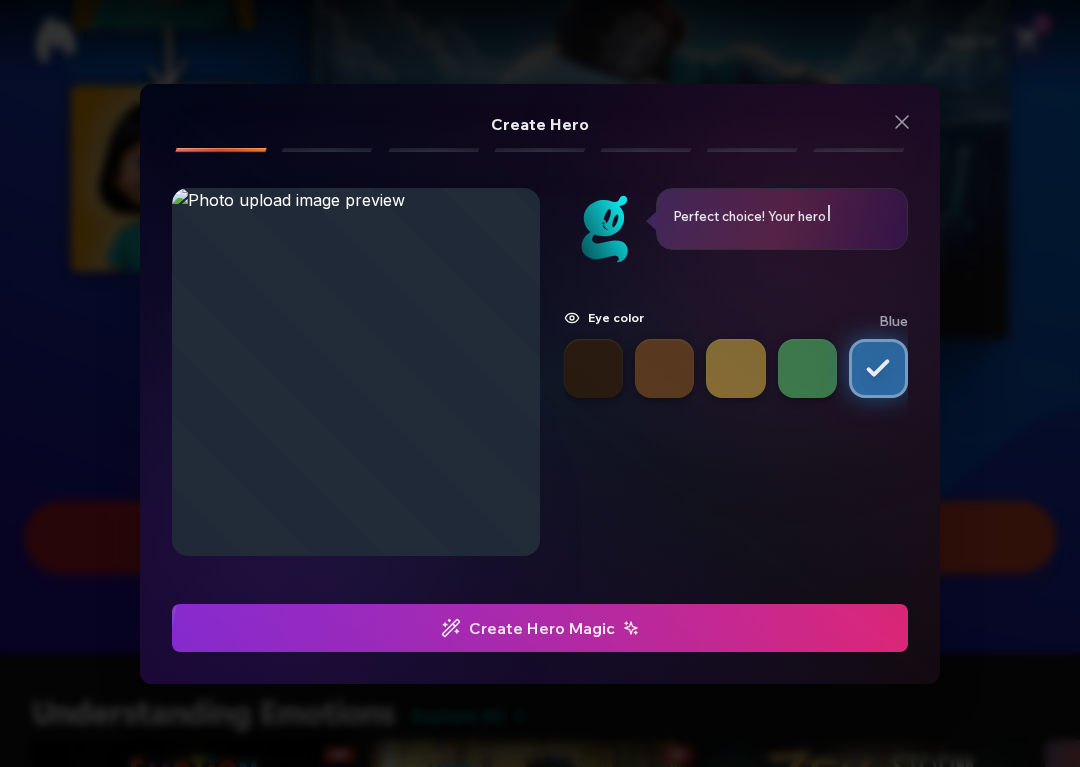 click at bounding box center (540, 628) 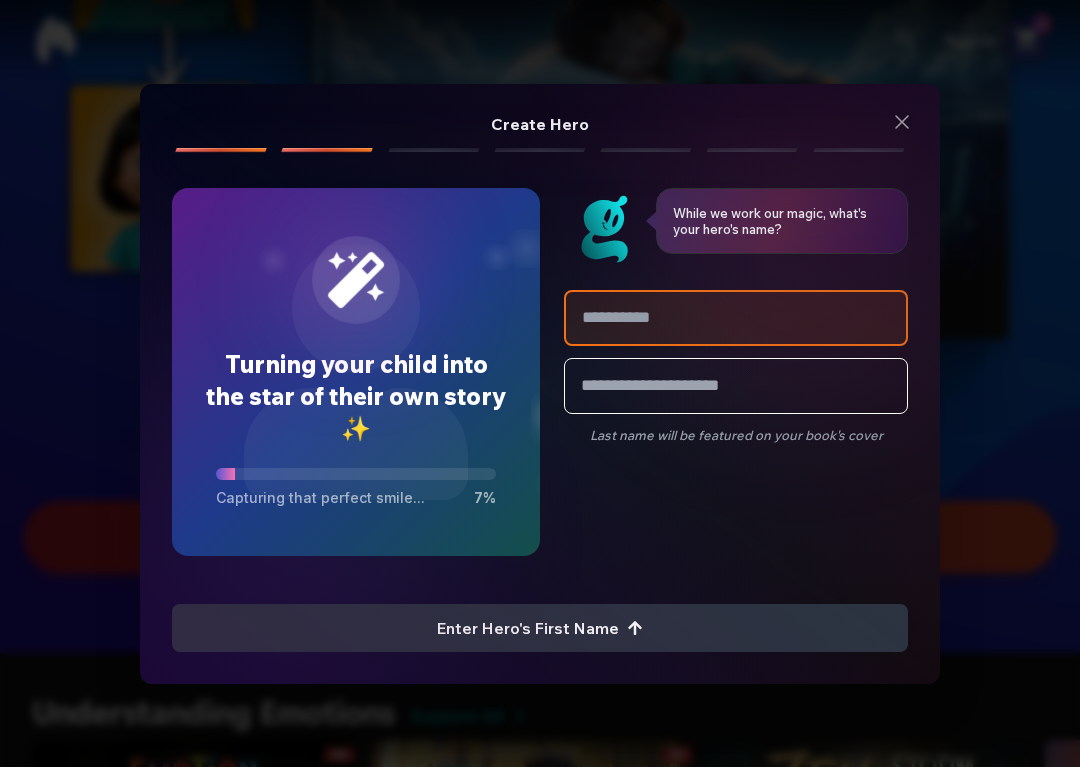 click at bounding box center [736, 318] 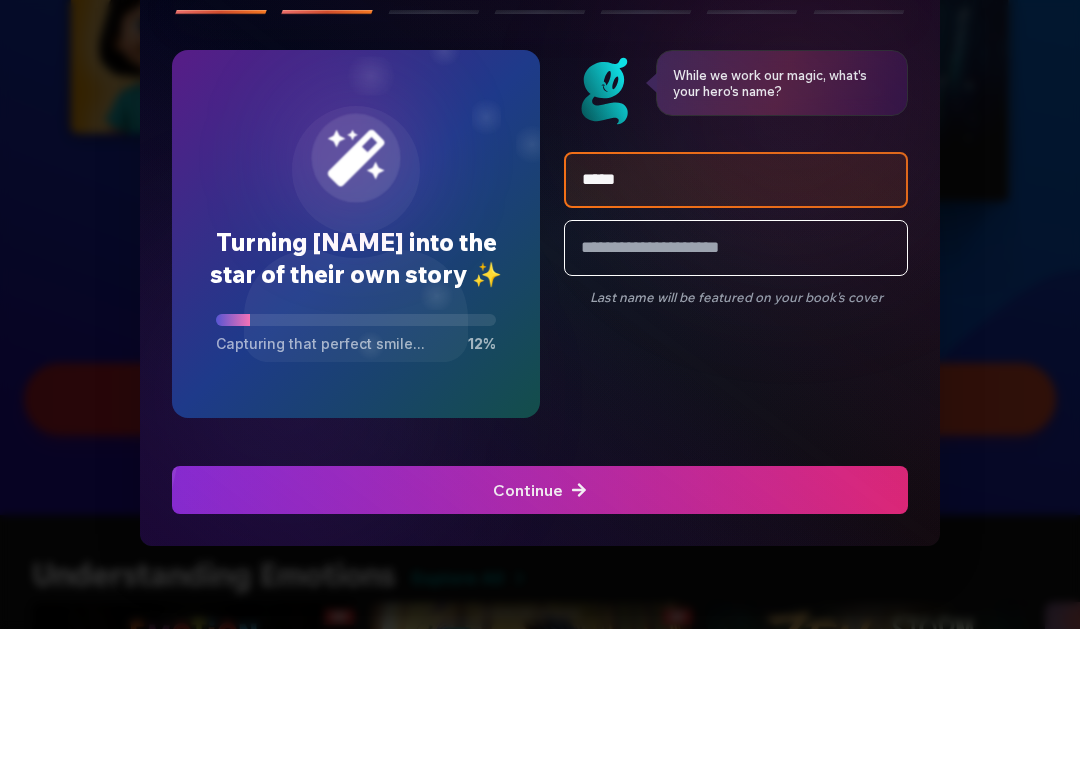 type on "******" 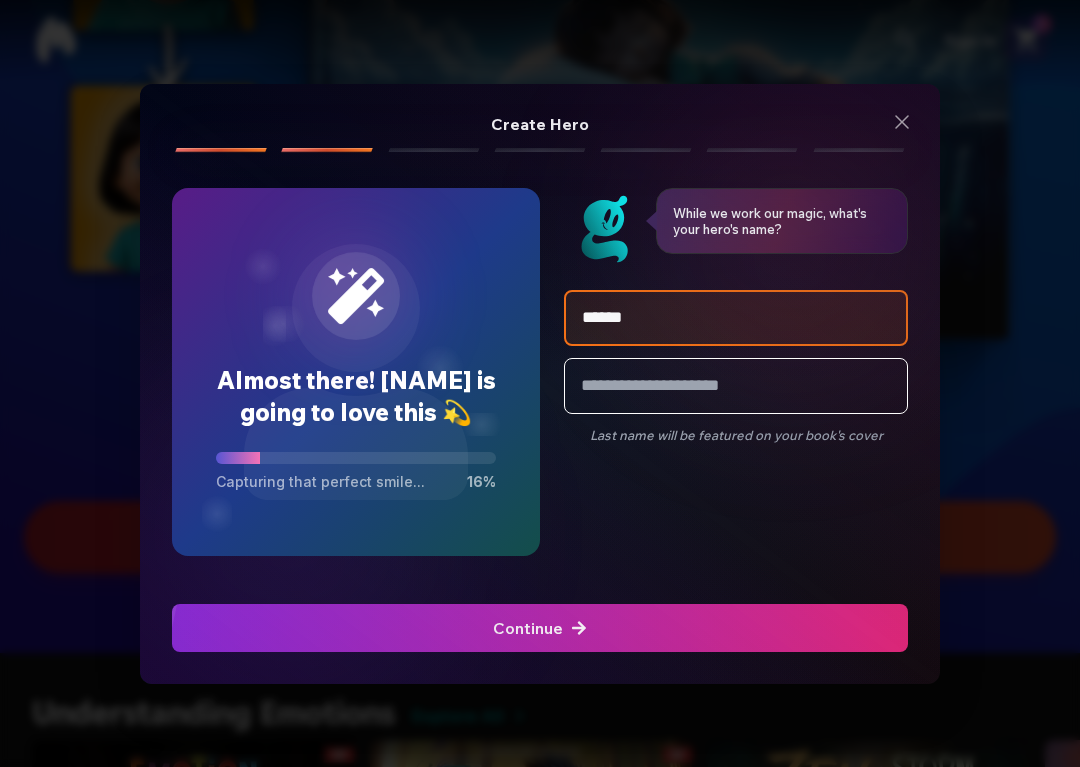 click at bounding box center [-850, 628] 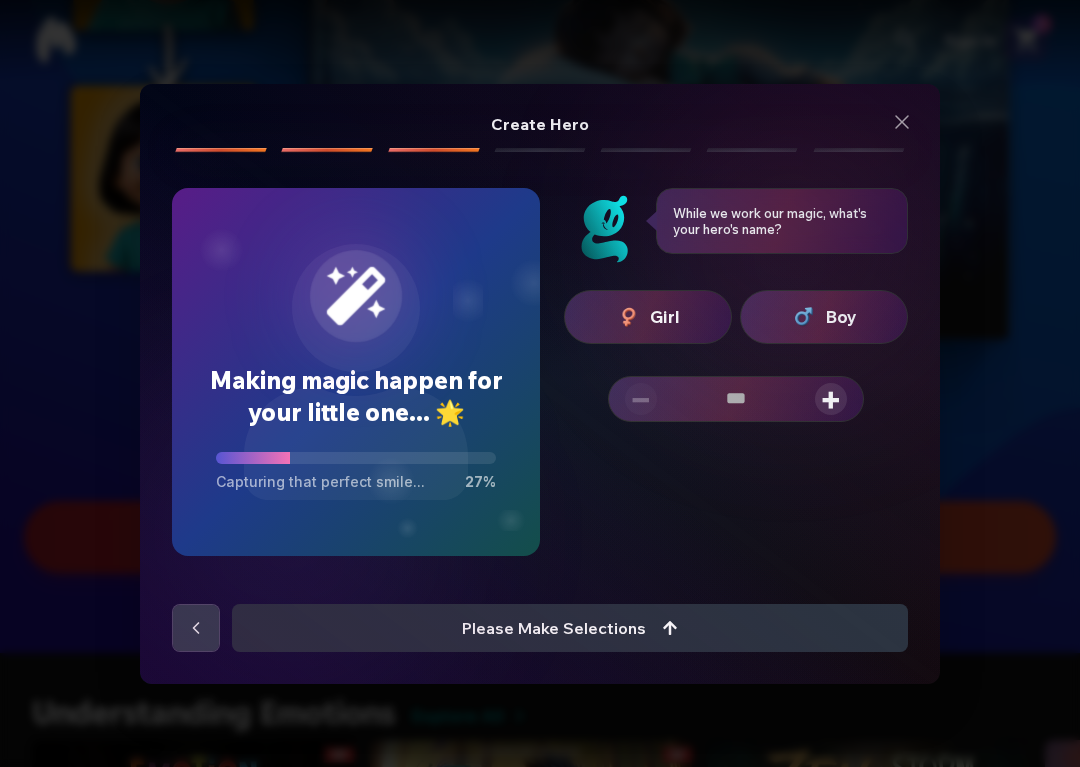 click on "Girl" at bounding box center (665, 317) 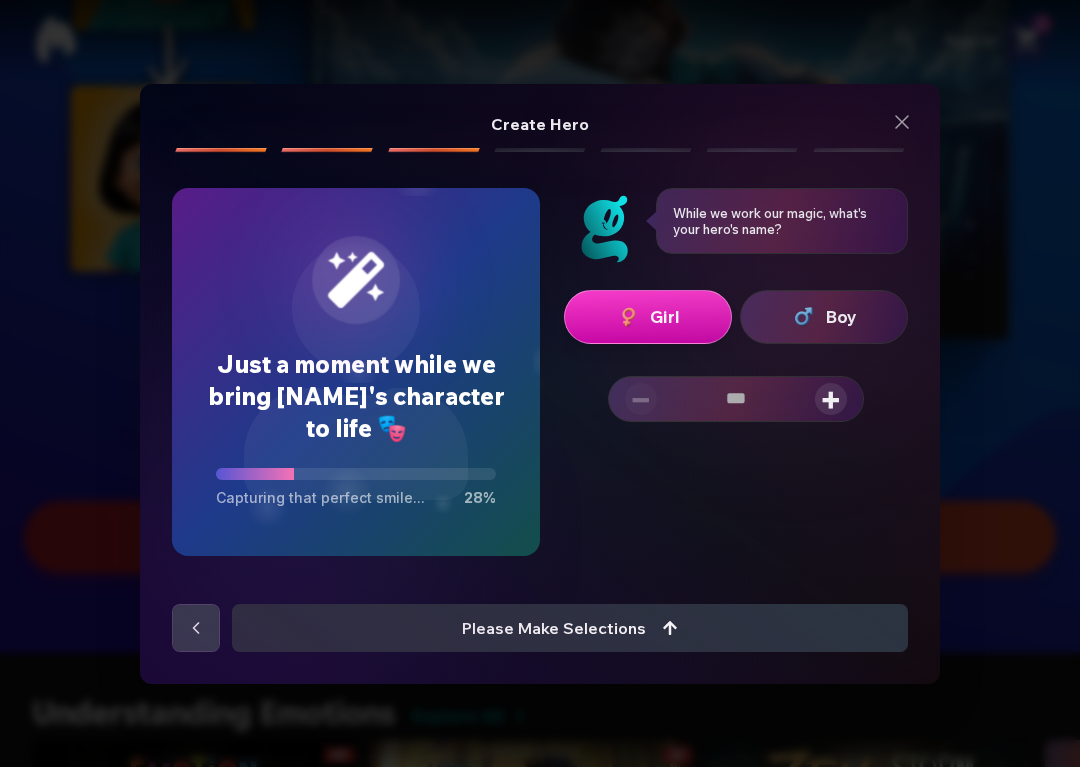 click on "+" at bounding box center [831, 399] 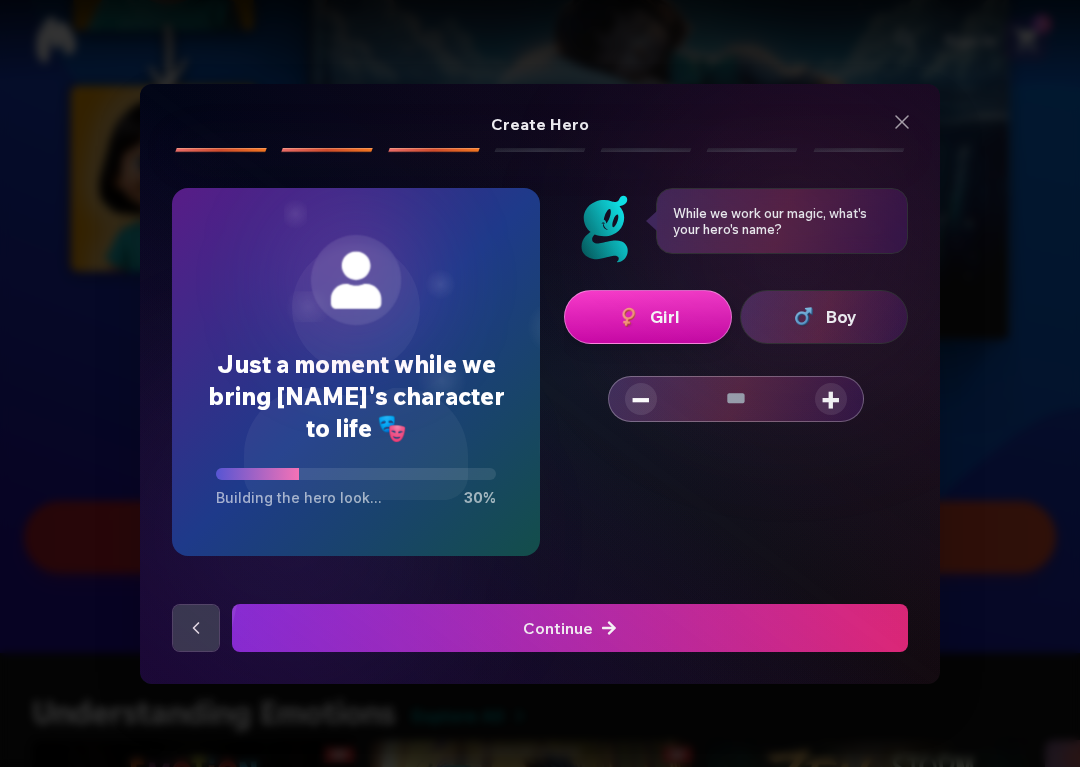 click on "+" at bounding box center [831, 399] 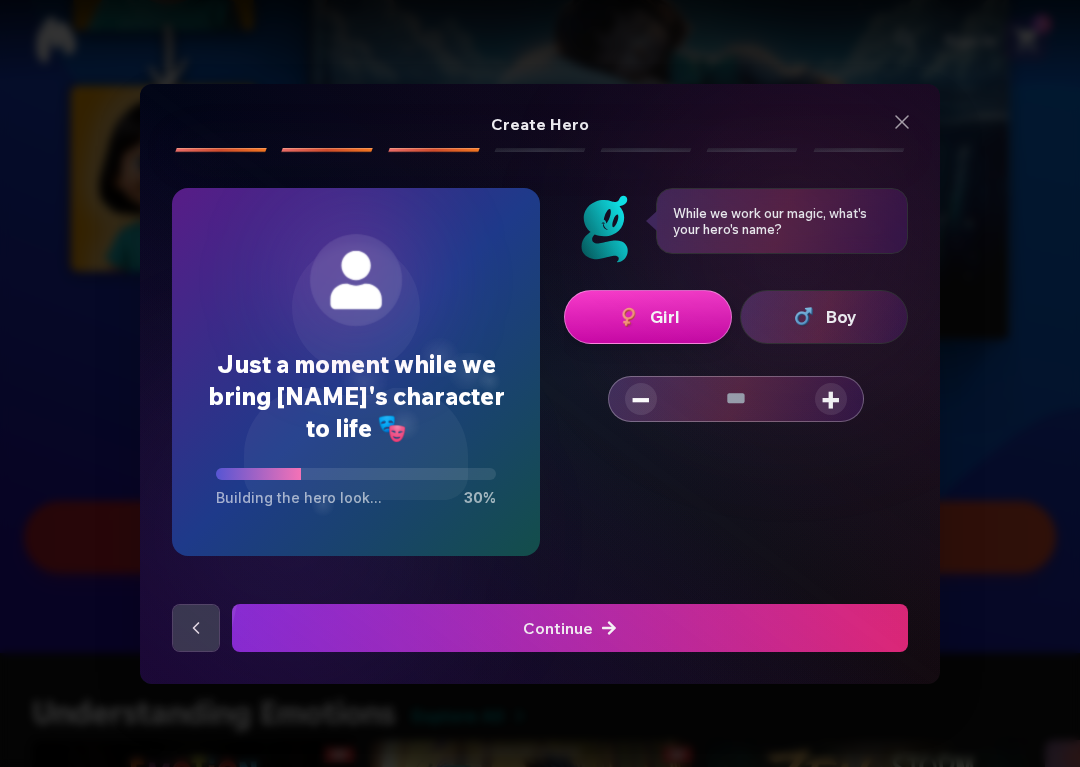 click on "+" at bounding box center [831, 399] 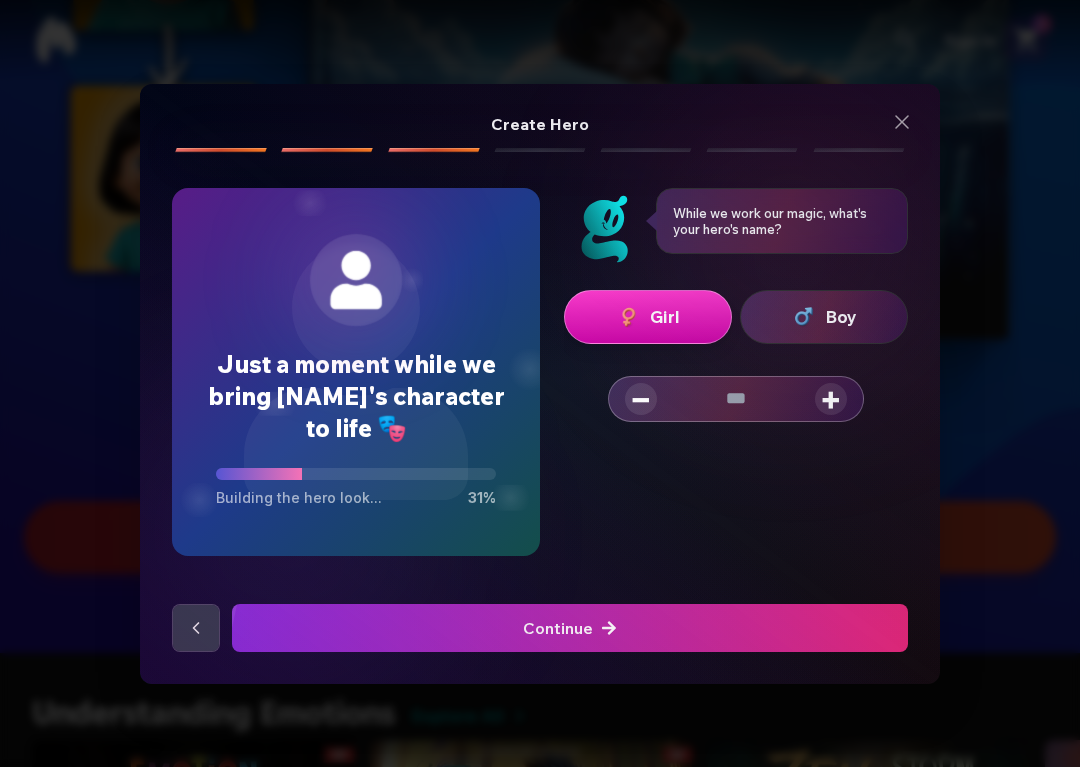 click on "+" at bounding box center [831, 399] 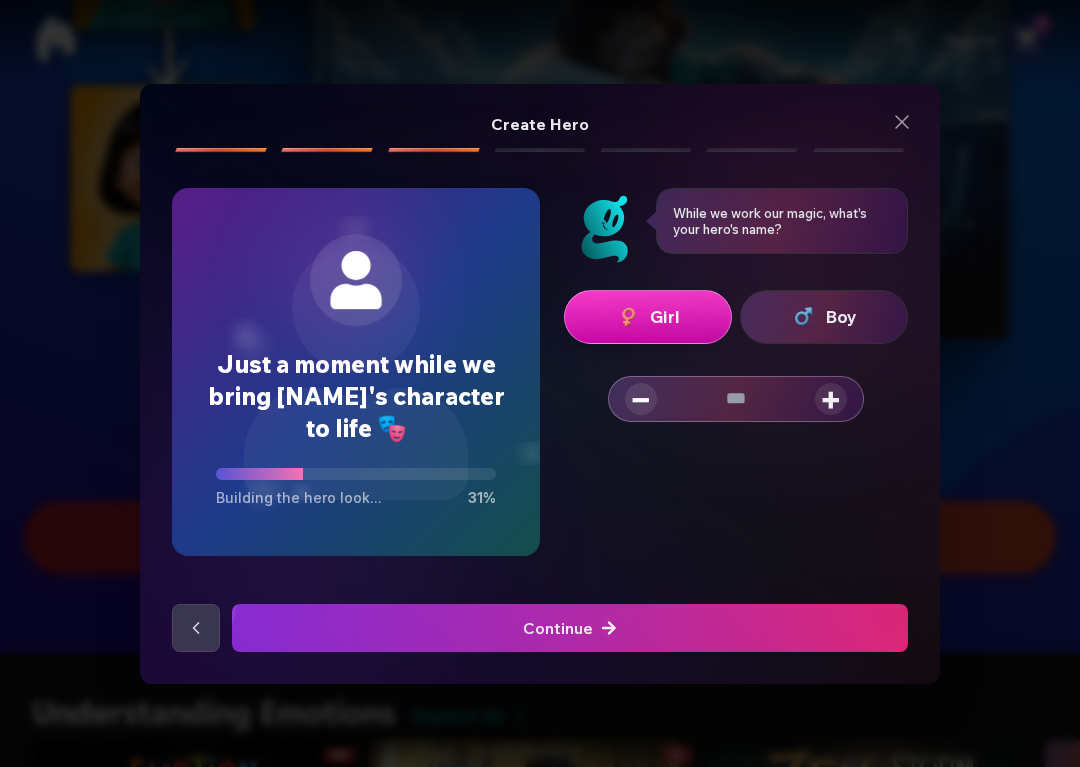 click on "+" at bounding box center (831, 399) 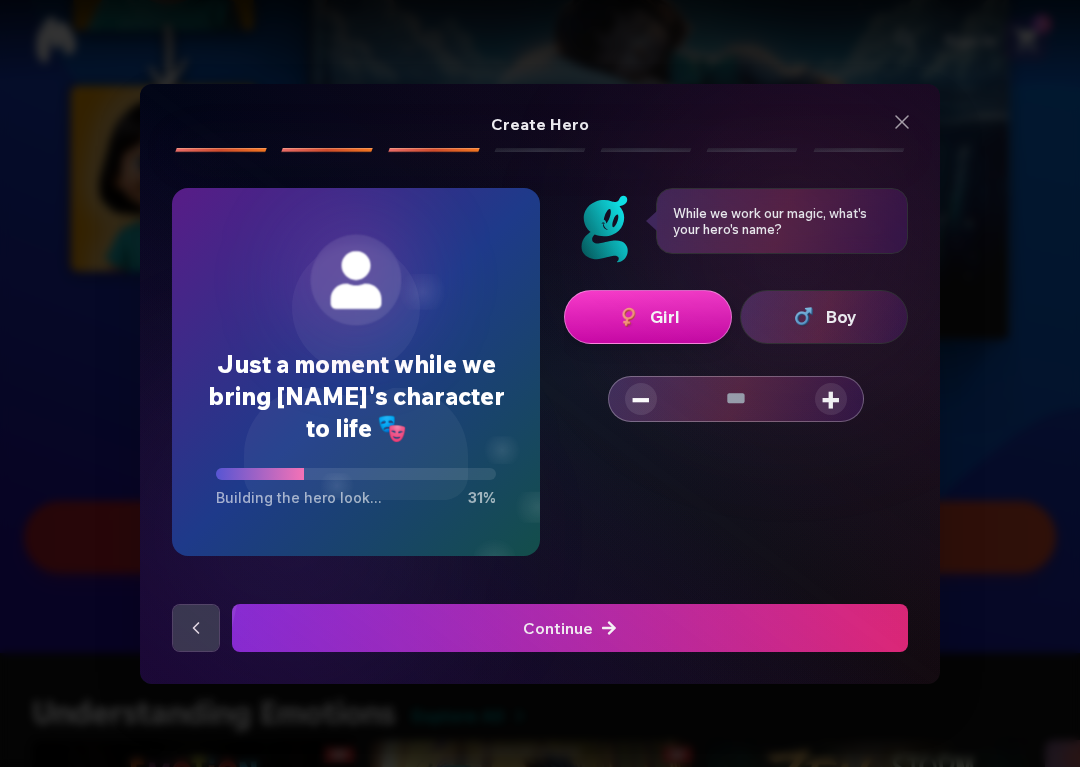 click on "+" at bounding box center (831, 399) 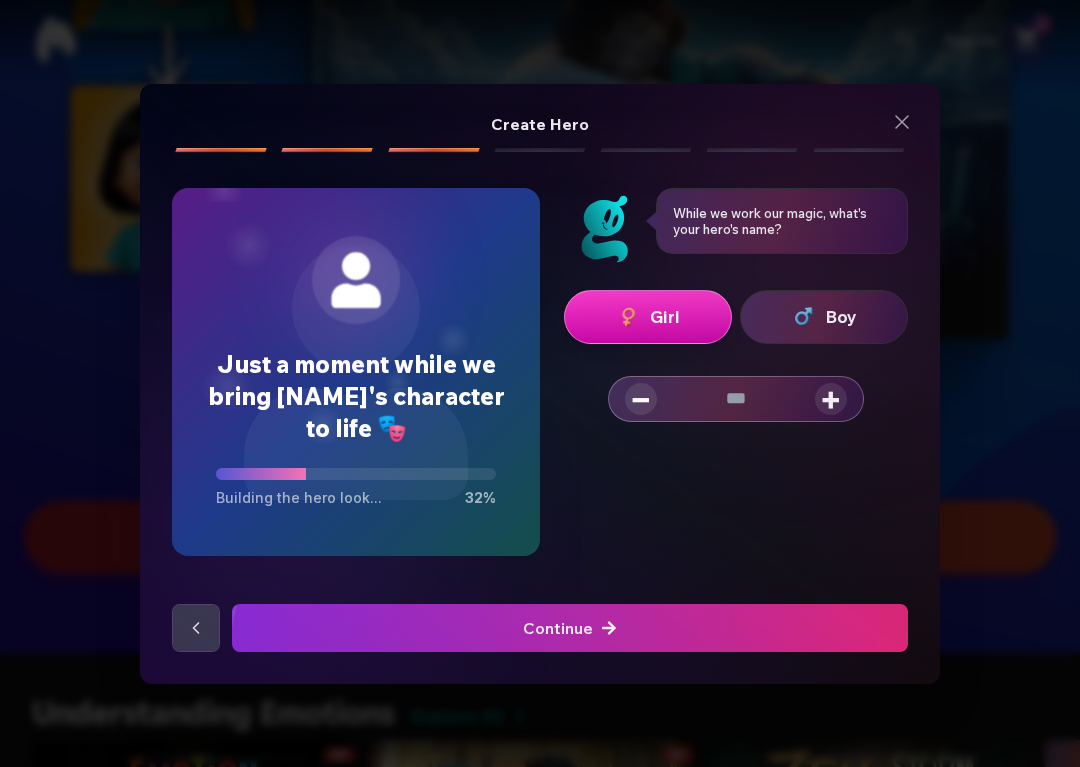 click on "+" at bounding box center (831, 399) 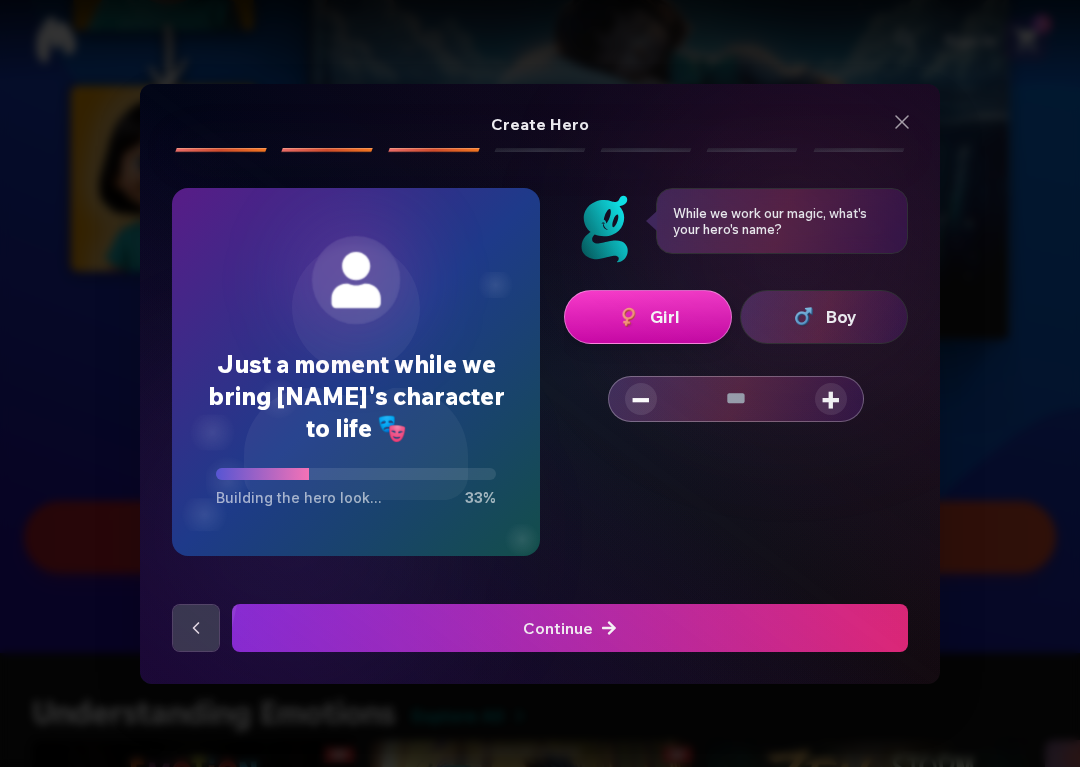 click on "+" at bounding box center (831, 399) 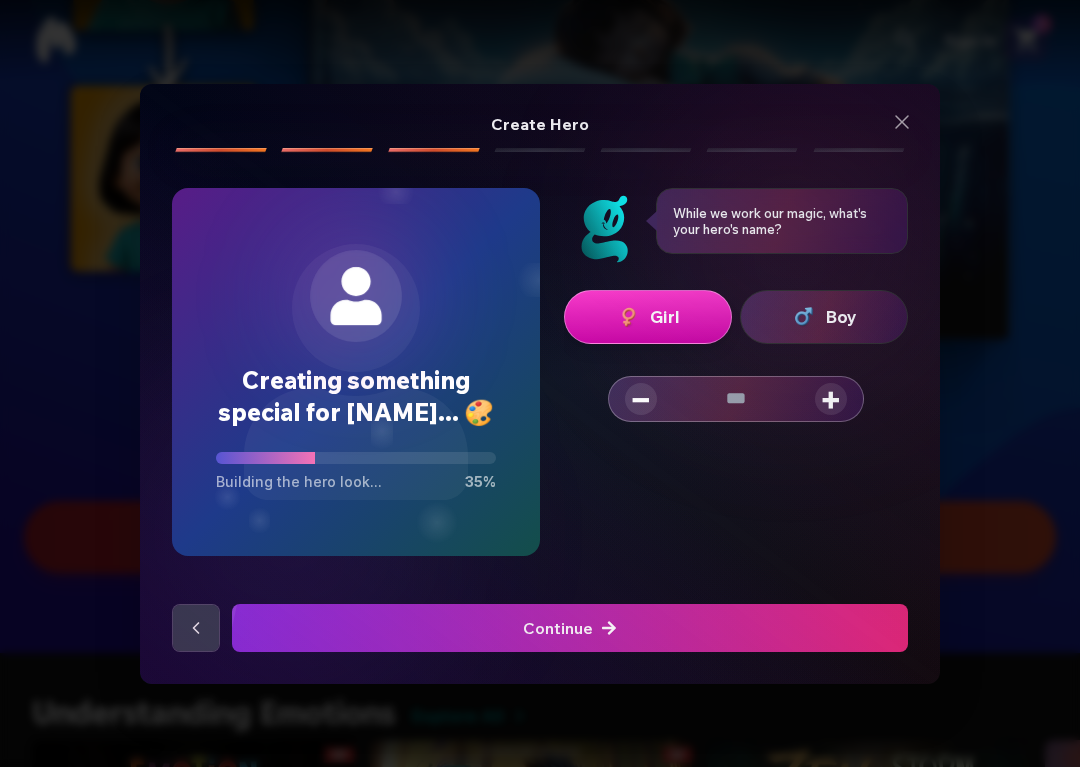 click at bounding box center (570, 628) 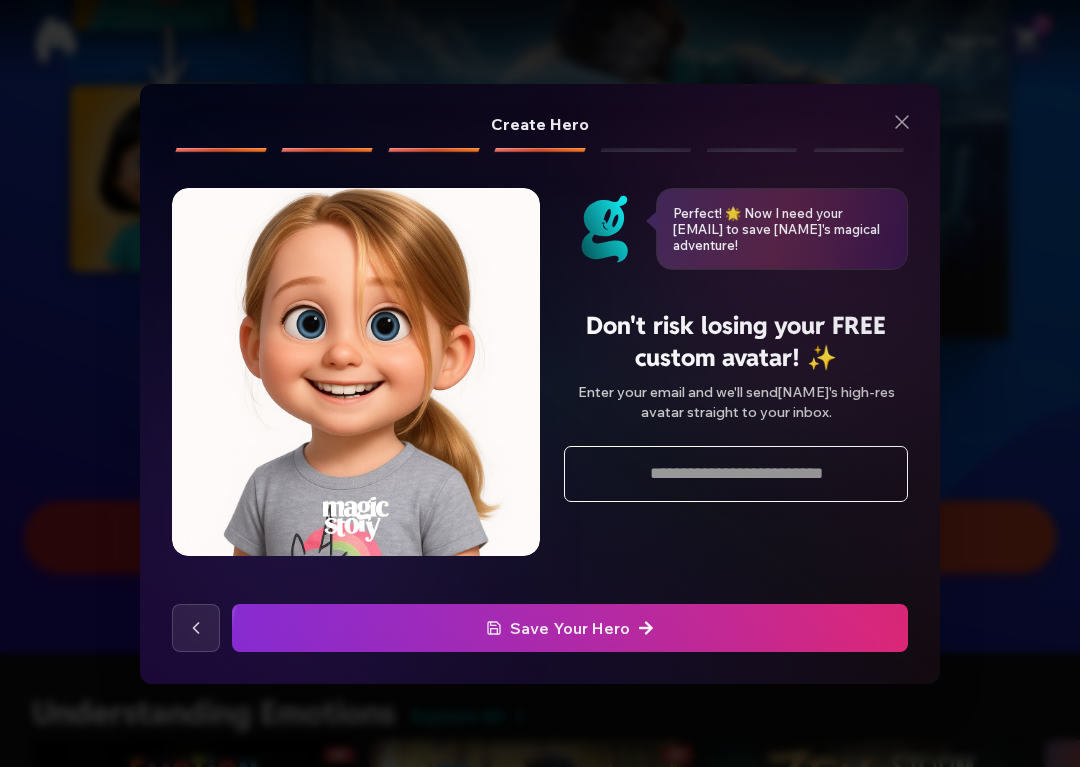 click 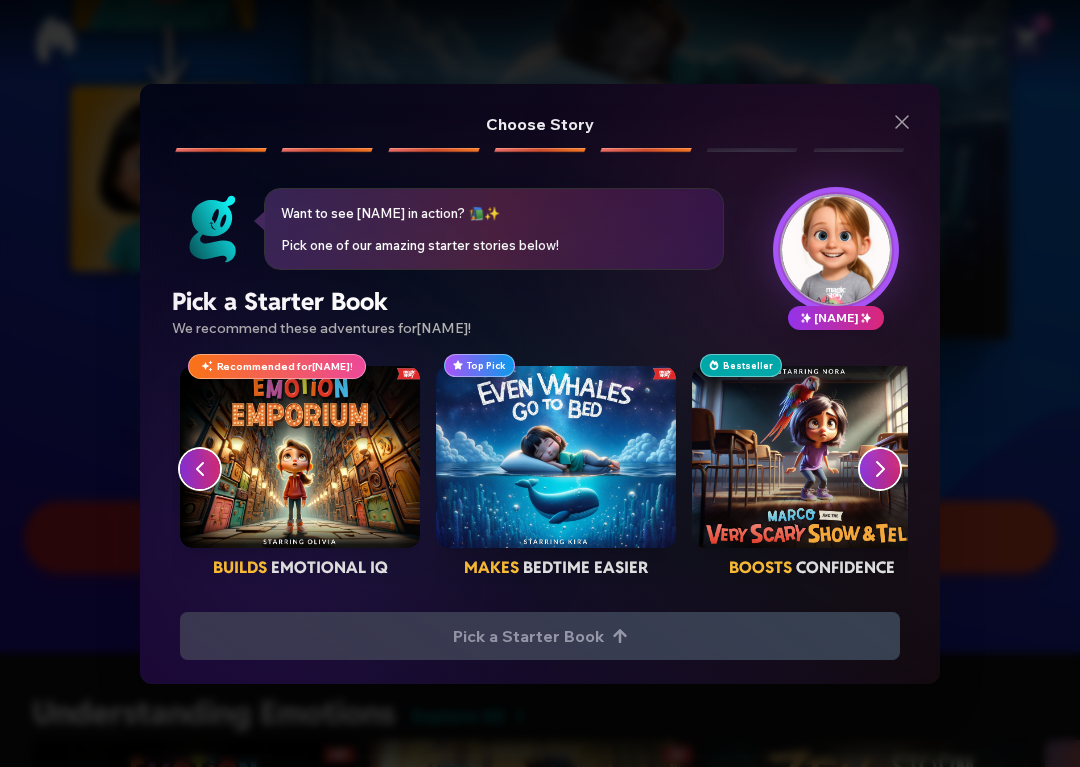 click at bounding box center [812, 457] 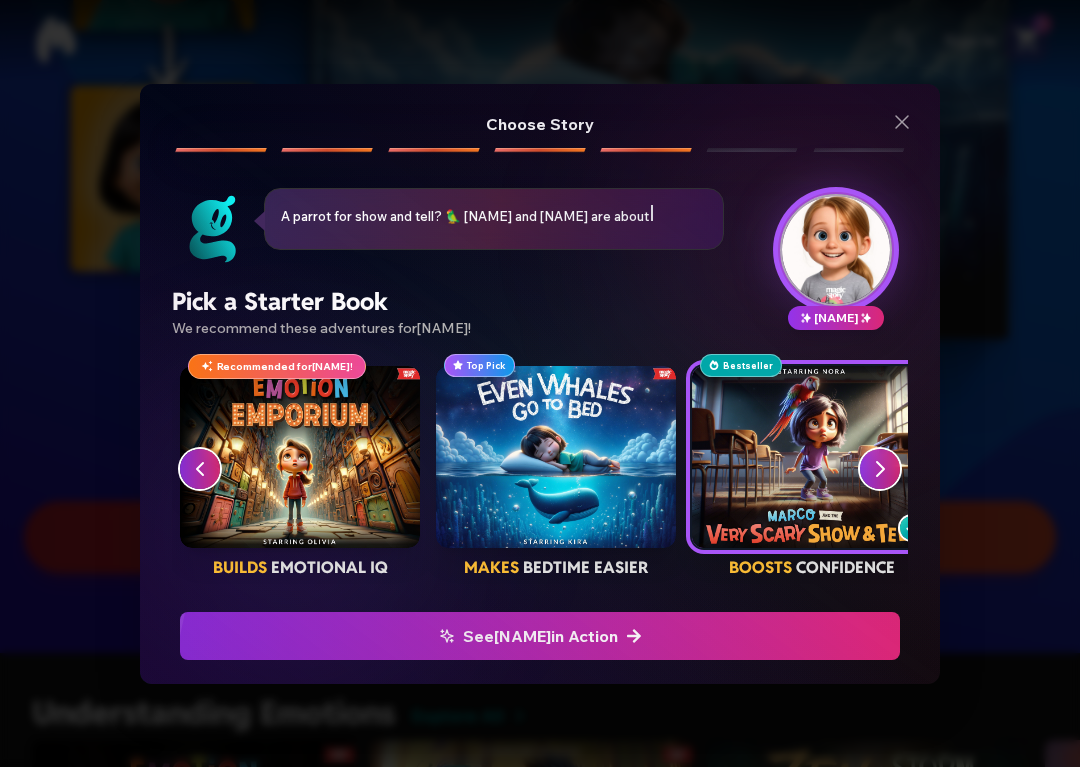 click at bounding box center [-900, 636] 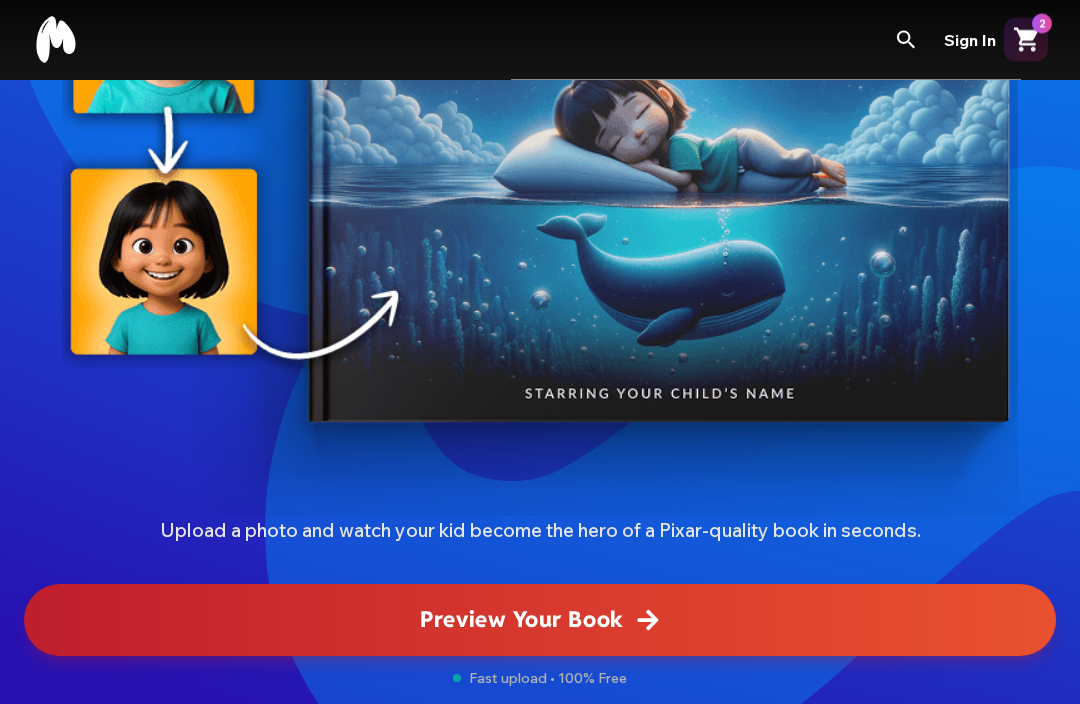scroll, scrollTop: 220, scrollLeft: 0, axis: vertical 